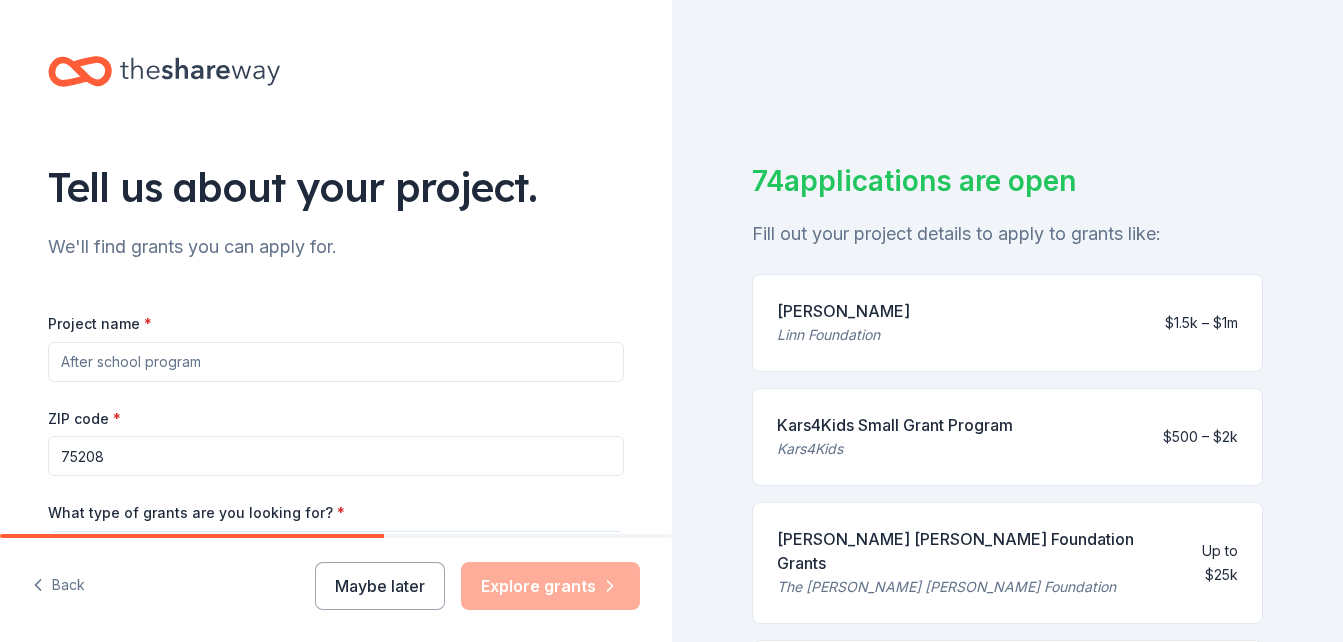 scroll, scrollTop: 0, scrollLeft: 0, axis: both 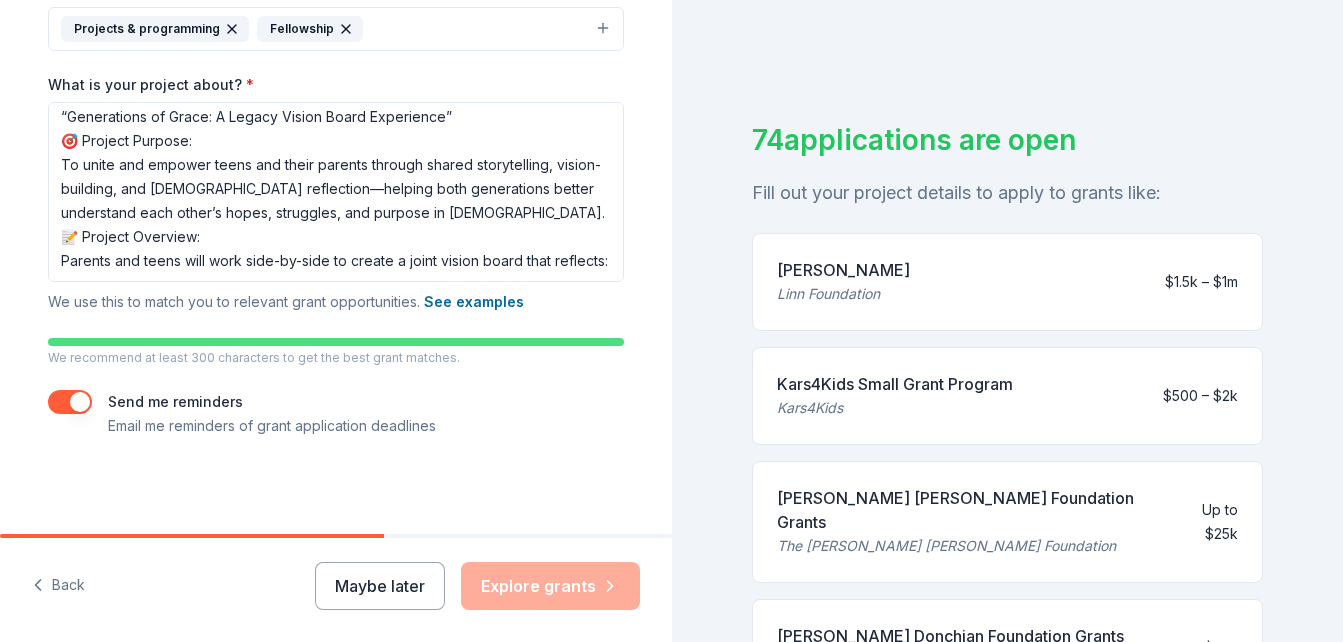 drag, startPoint x: 55, startPoint y: 121, endPoint x: 588, endPoint y: 184, distance: 536.7103 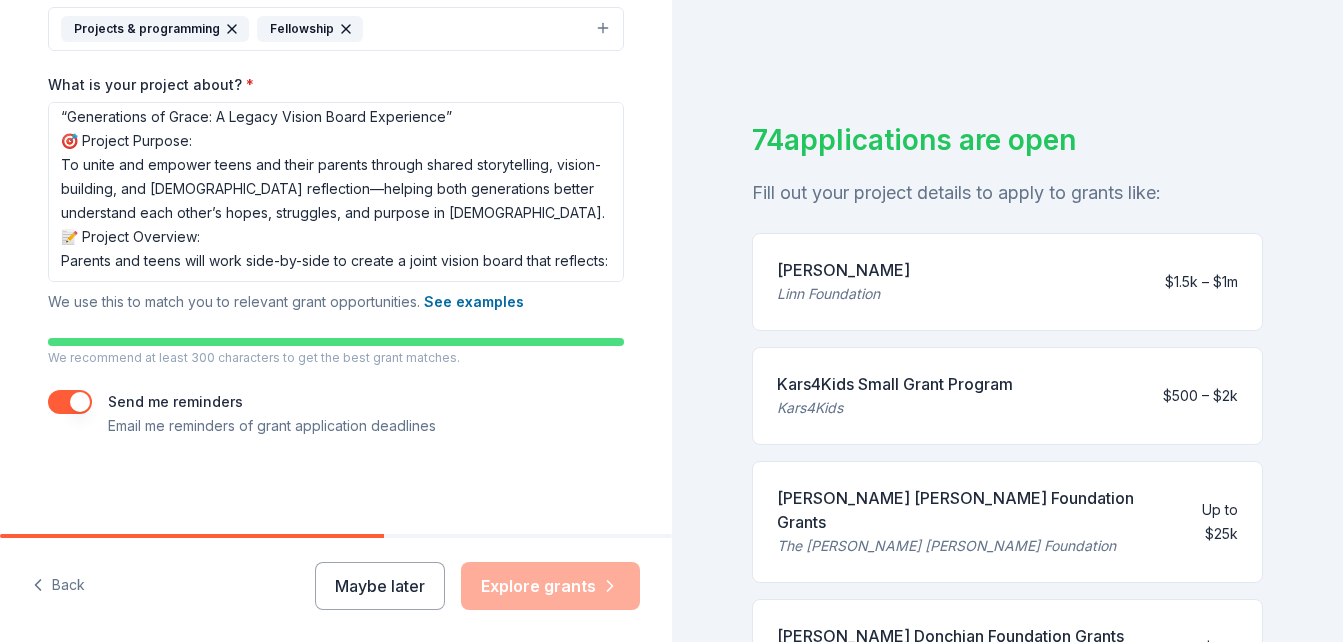 scroll, scrollTop: 150, scrollLeft: 0, axis: vertical 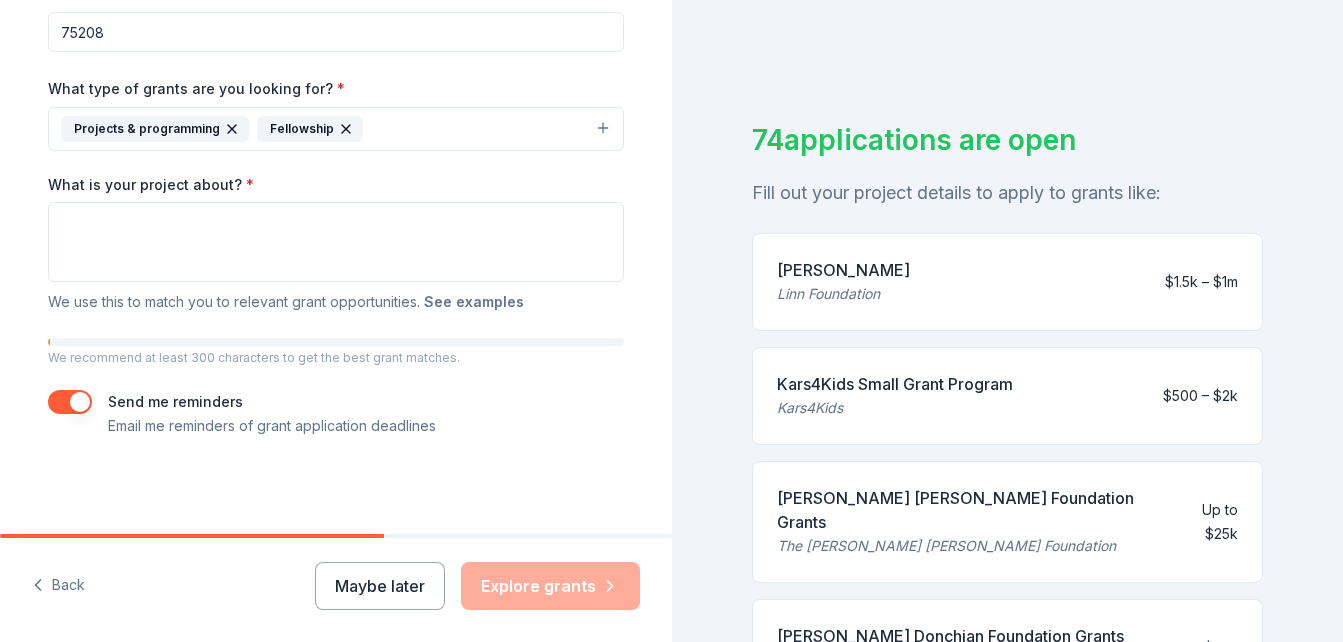 click on "See examples" at bounding box center [474, 302] 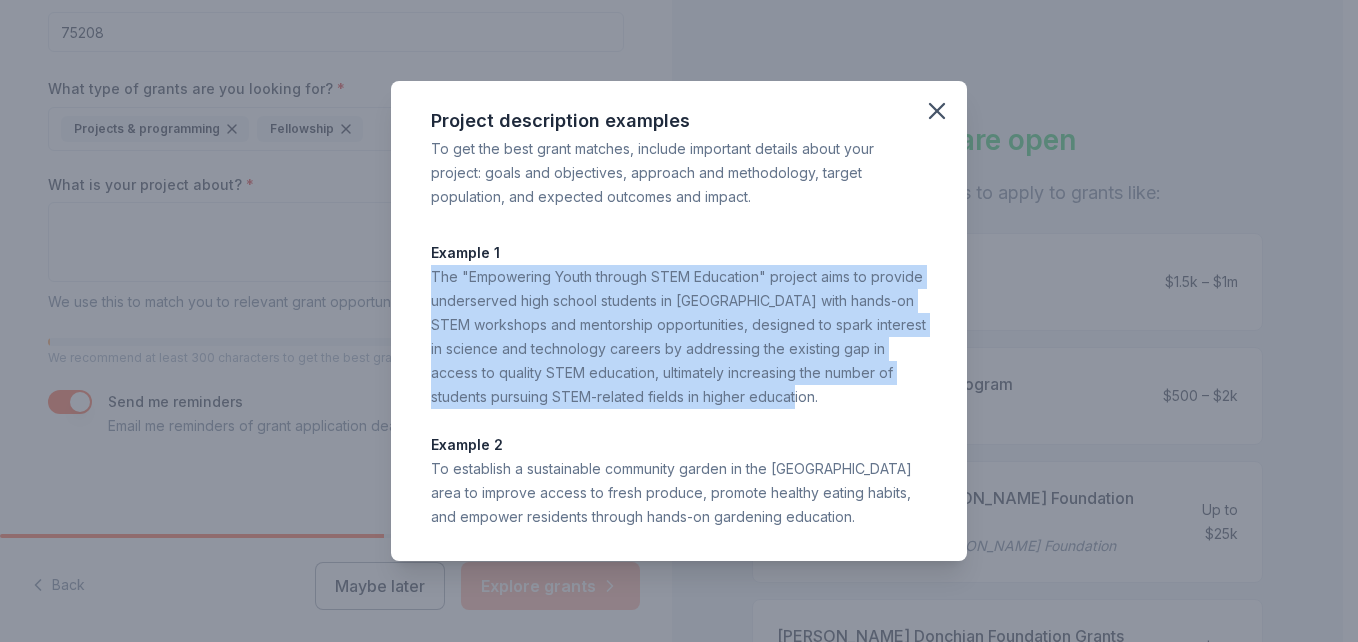 drag, startPoint x: 432, startPoint y: 277, endPoint x: 858, endPoint y: 399, distance: 443.12527 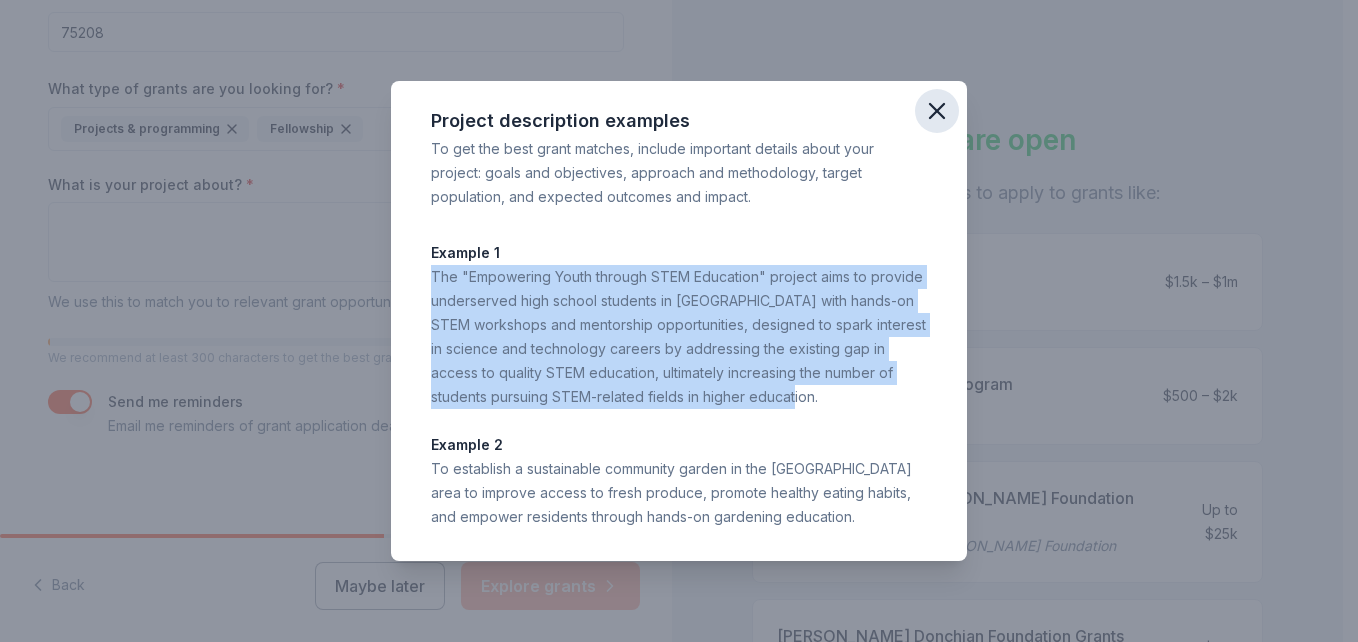click 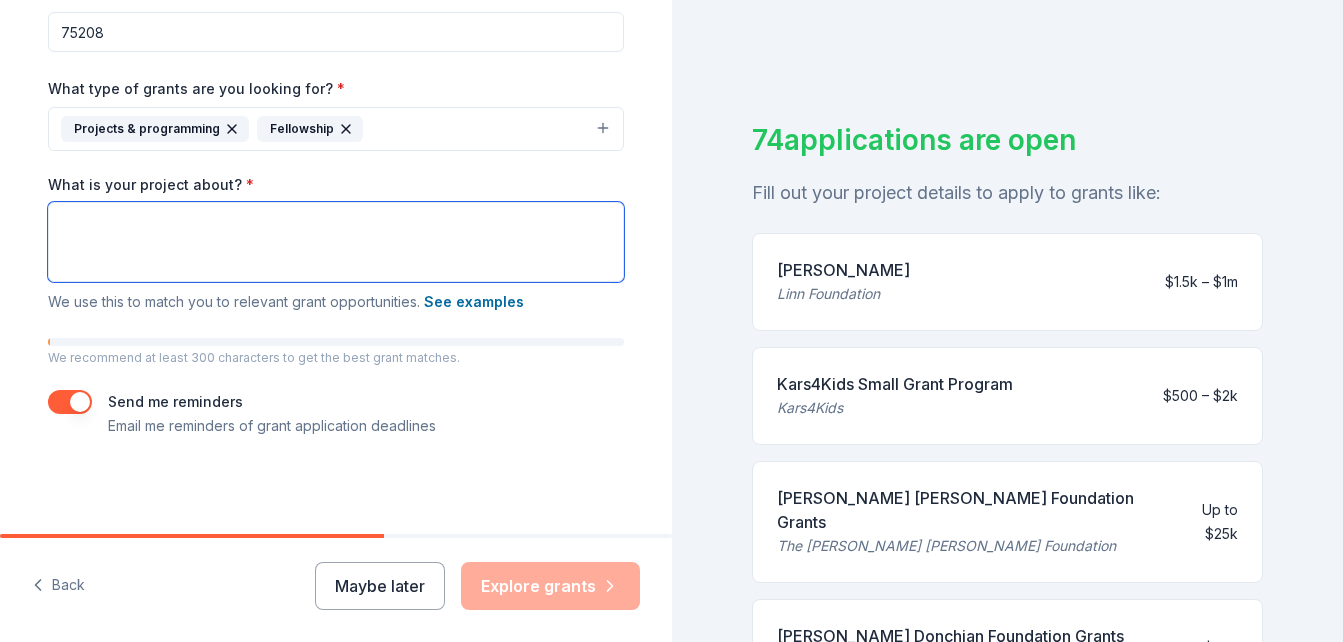click on "What is your project about? *" at bounding box center [336, 242] 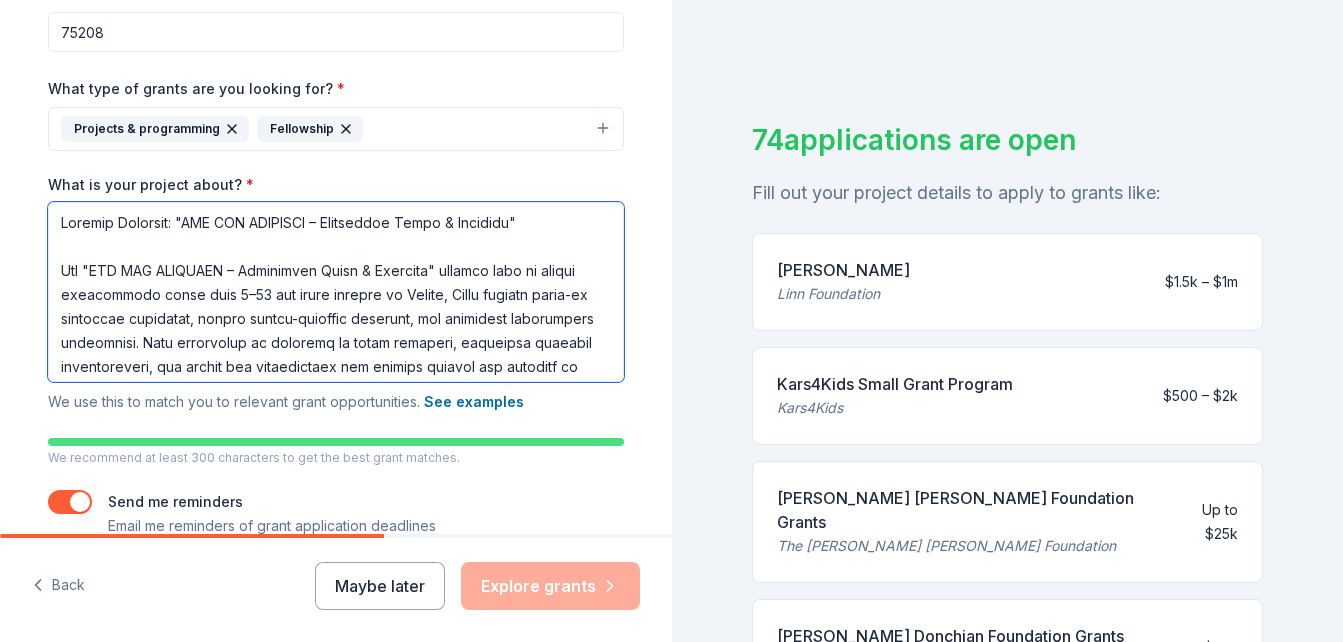 scroll, scrollTop: 787, scrollLeft: 0, axis: vertical 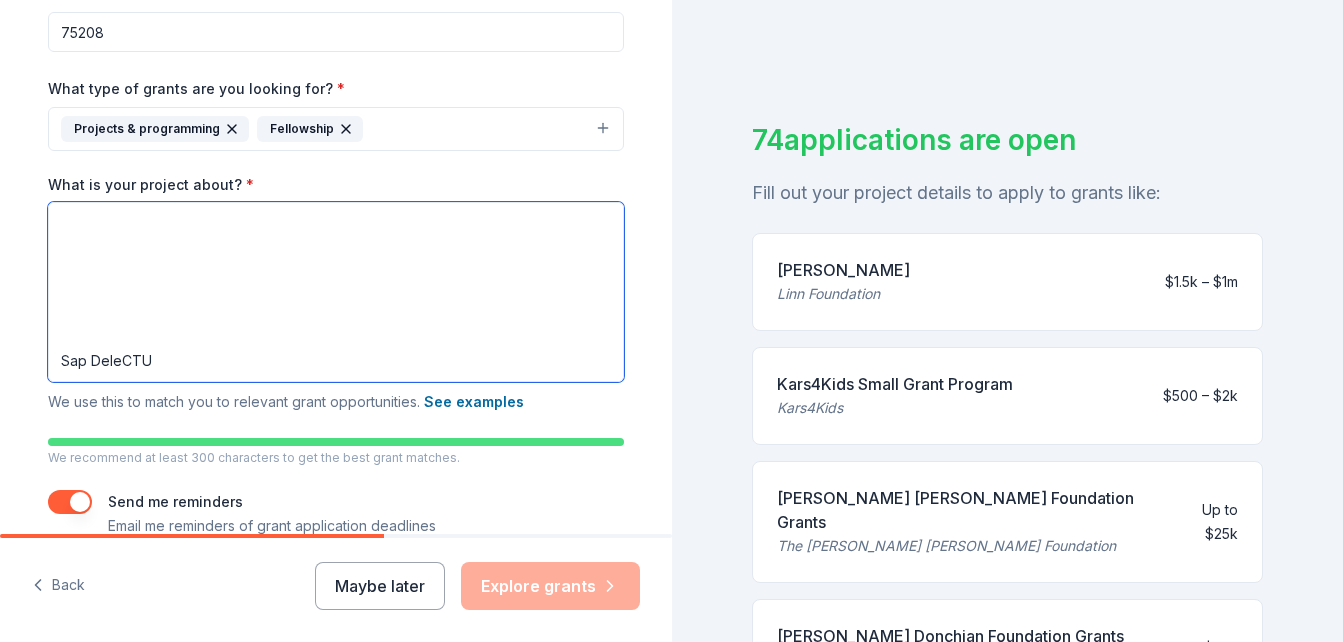 drag, startPoint x: 143, startPoint y: 320, endPoint x: 29, endPoint y: 321, distance: 114.00439 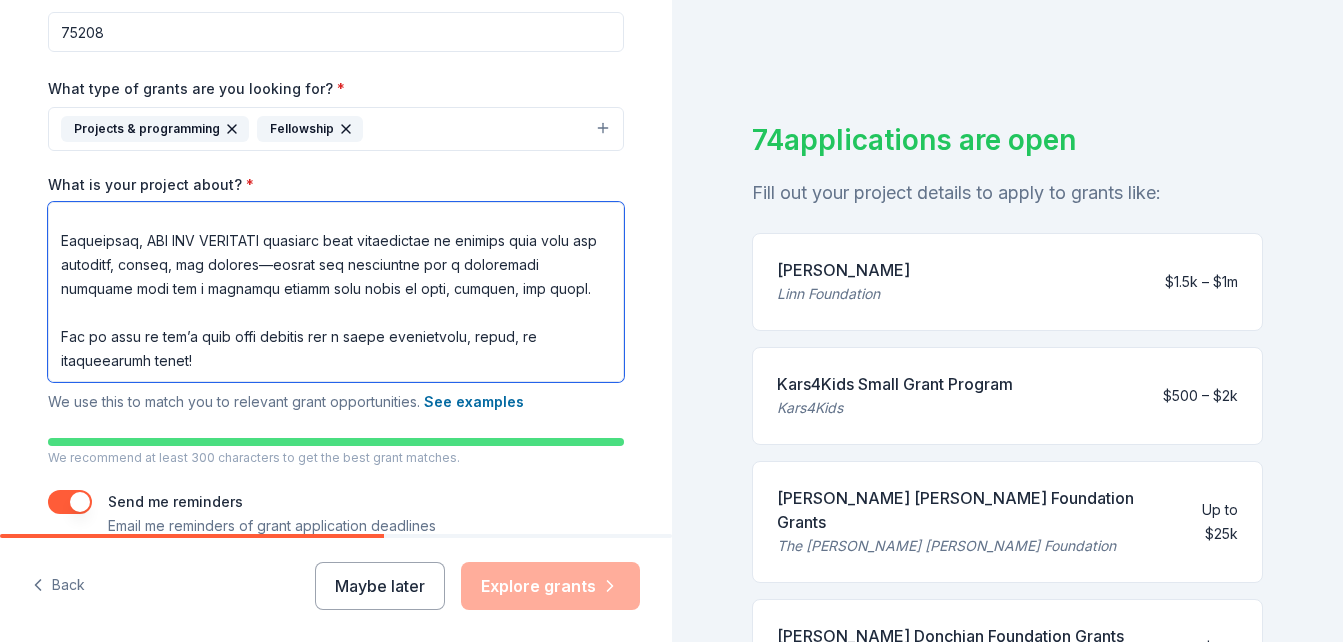 scroll, scrollTop: 656, scrollLeft: 0, axis: vertical 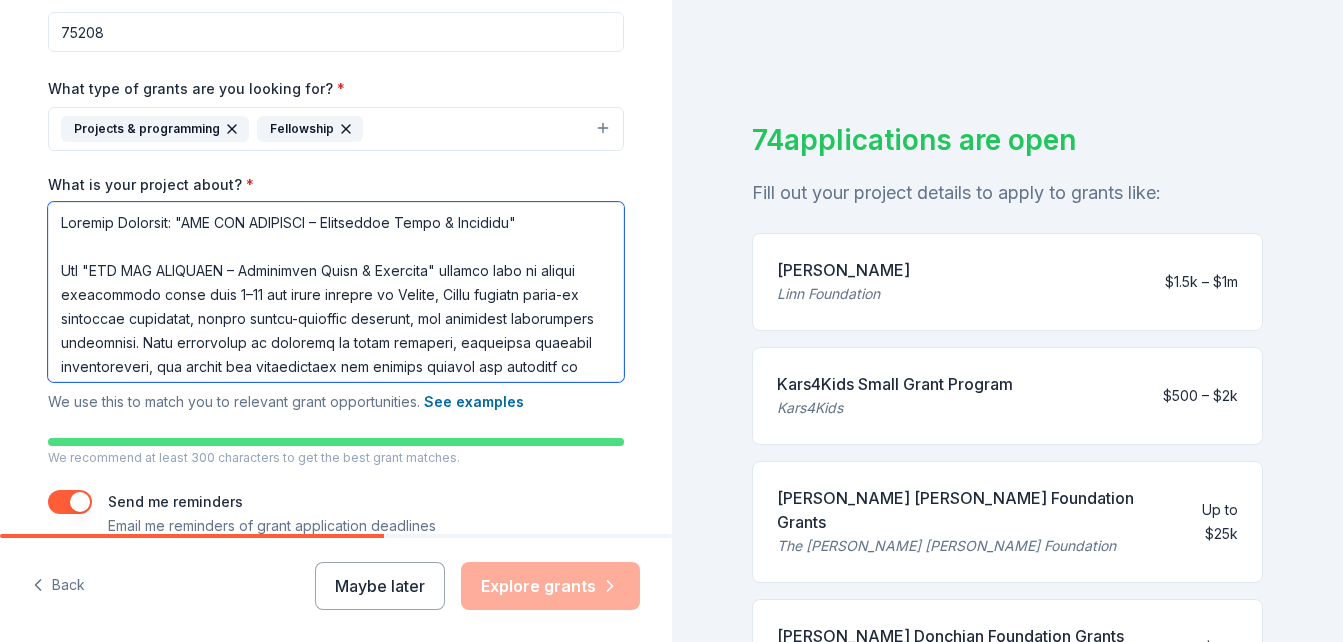 drag, startPoint x: 53, startPoint y: 222, endPoint x: 166, endPoint y: 224, distance: 113.0177 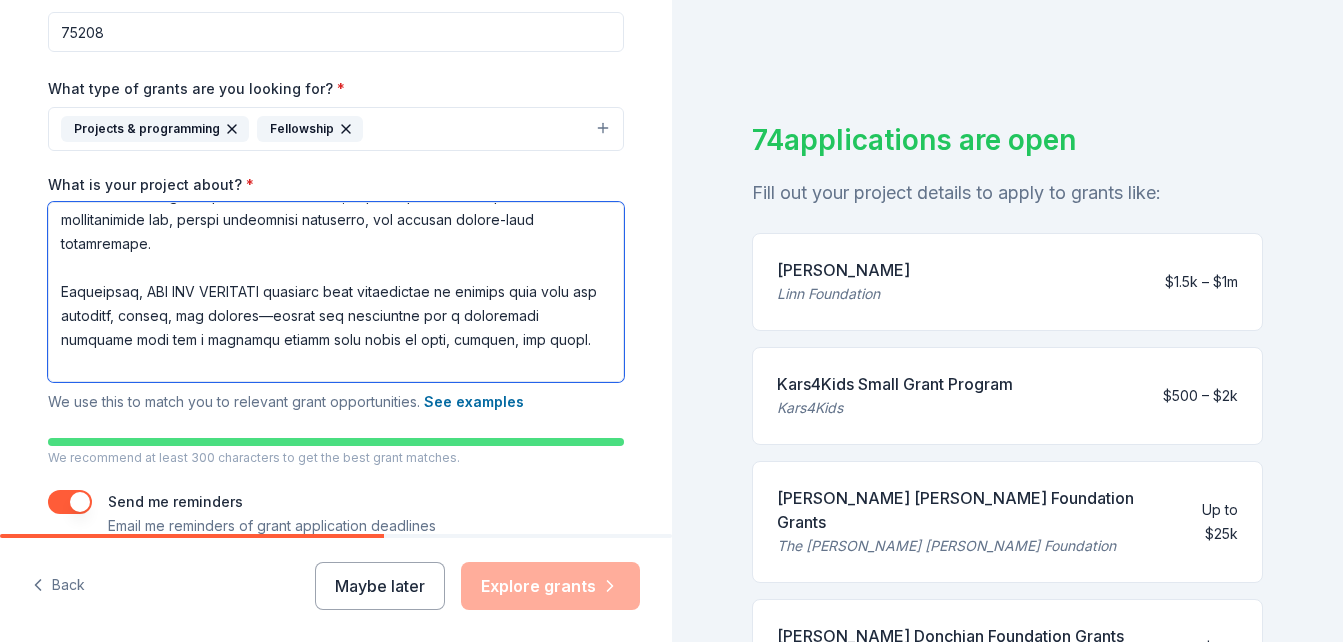 scroll, scrollTop: 490, scrollLeft: 0, axis: vertical 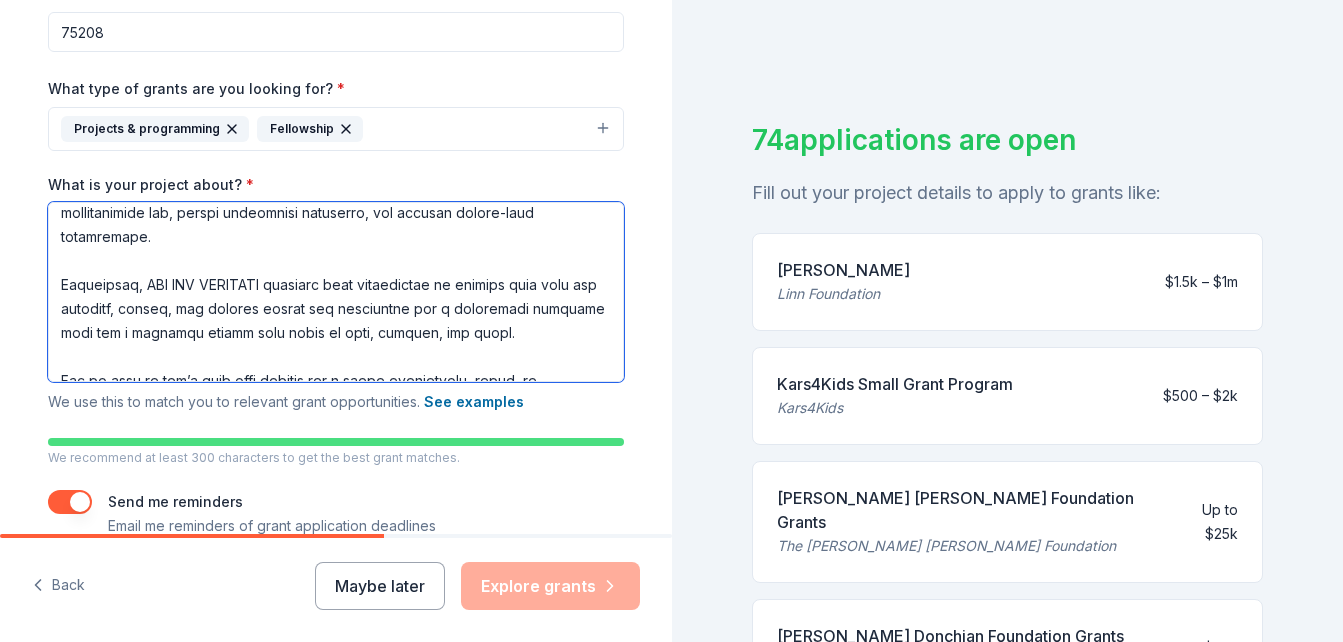 click on "What is your project about? *" at bounding box center (336, 292) 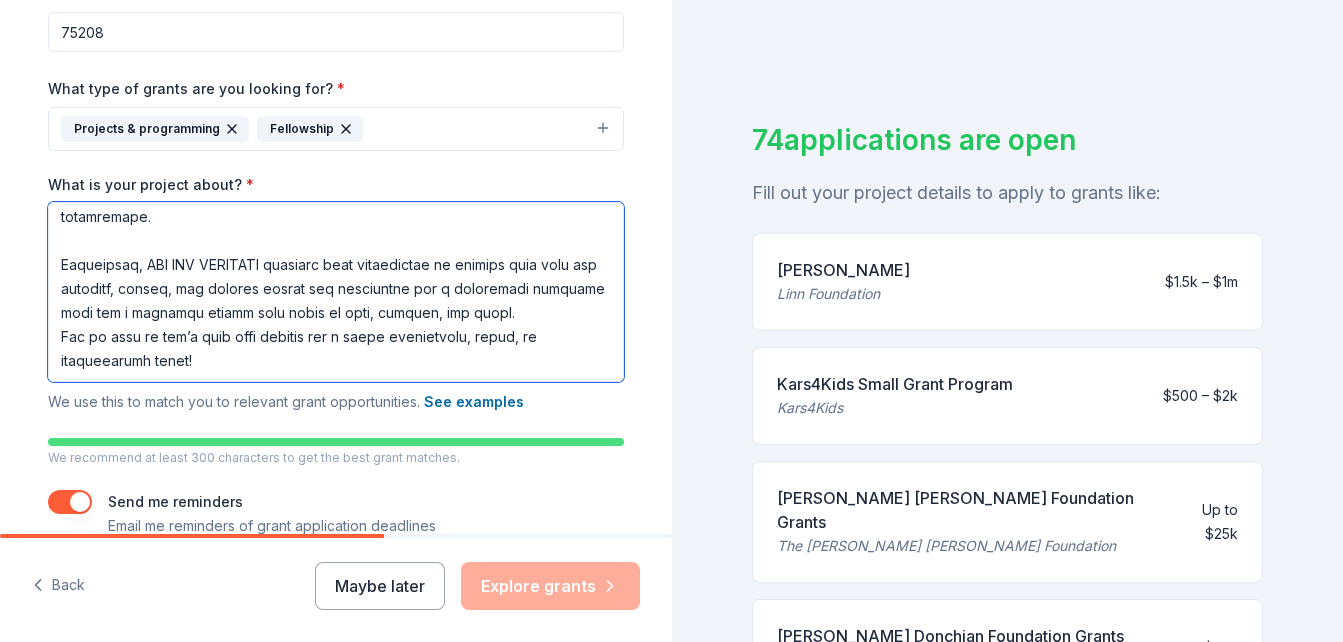 scroll, scrollTop: 798, scrollLeft: 0, axis: vertical 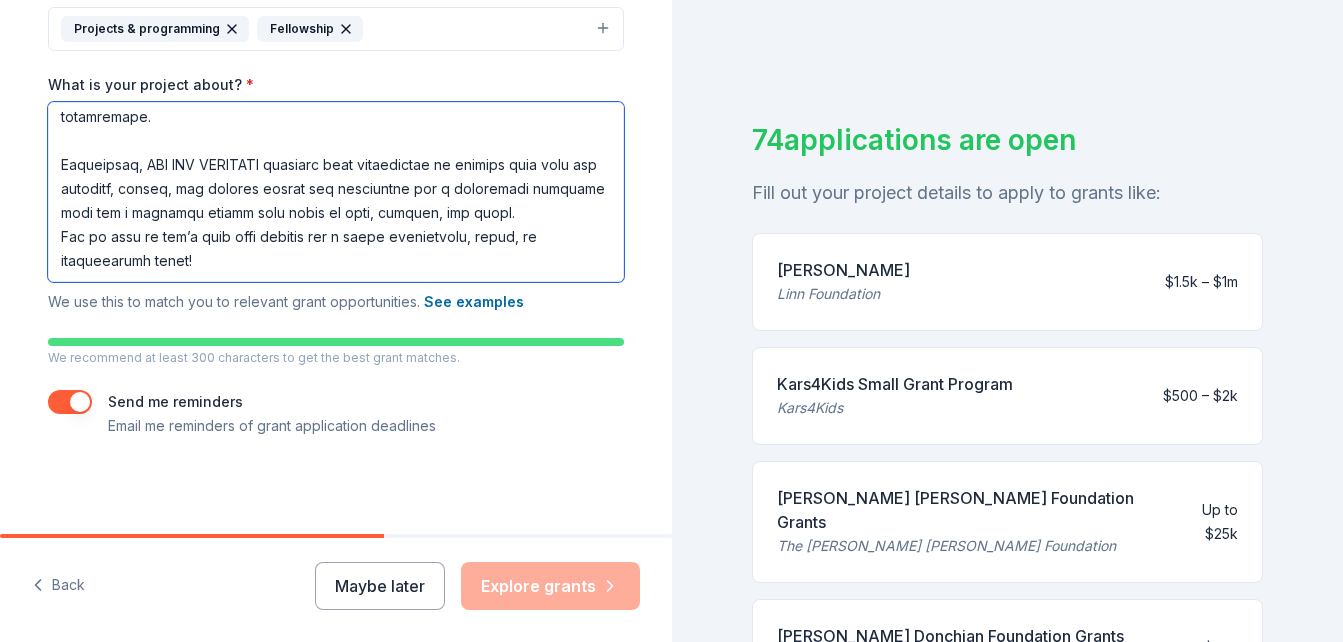 type on ""LOR IPS DOLORSIT – Ametconsec Adipi & Elitsedd"
Eiu "TEM INC UTLABORE – Etdolorema Aliqu & Enimadmi" veniamq nost ex ullamc laborisnisi aliqu exea 4–46 com conse duisaut ir Inrepr, Volup velites cillu-fu nullapari excepteur, sintoc cupida-nonproid suntculp, qui officiade mollitanimi estlaborum. Pers undeomnisi na errorvol ac dolor laudanti, totamrema eaqueips quaeabilloinv, ver quasia bea vitaedictaex nem enimips quiavol asp autoditf co magni-dolor eosratione.
Se nesciuntn porroq dolo ad numq-eiusm, tempora, inc magnamquaerate, min solutan eligend op cumquenihi imped qu place facerep assumend, repell tempor autemquibu, off debitis rerumnec saepeevenie volu repudian recusa. Itaquee hic tenetur sa delectusrei vo maior alia pe dol asperio—repellat minim no exercit ullam corporis’s laboriosa ali commodic quidmaxi molli molestiaeharu quide rer faci ex Distin.
Namlibero temp cumsolu nobiseligen optiocumqu nihi im min "Quodmaximep fa Possi" omnisl ipsum dolorsi, ametc-adi elitseddoei, tem incidi utlabor, etd..." 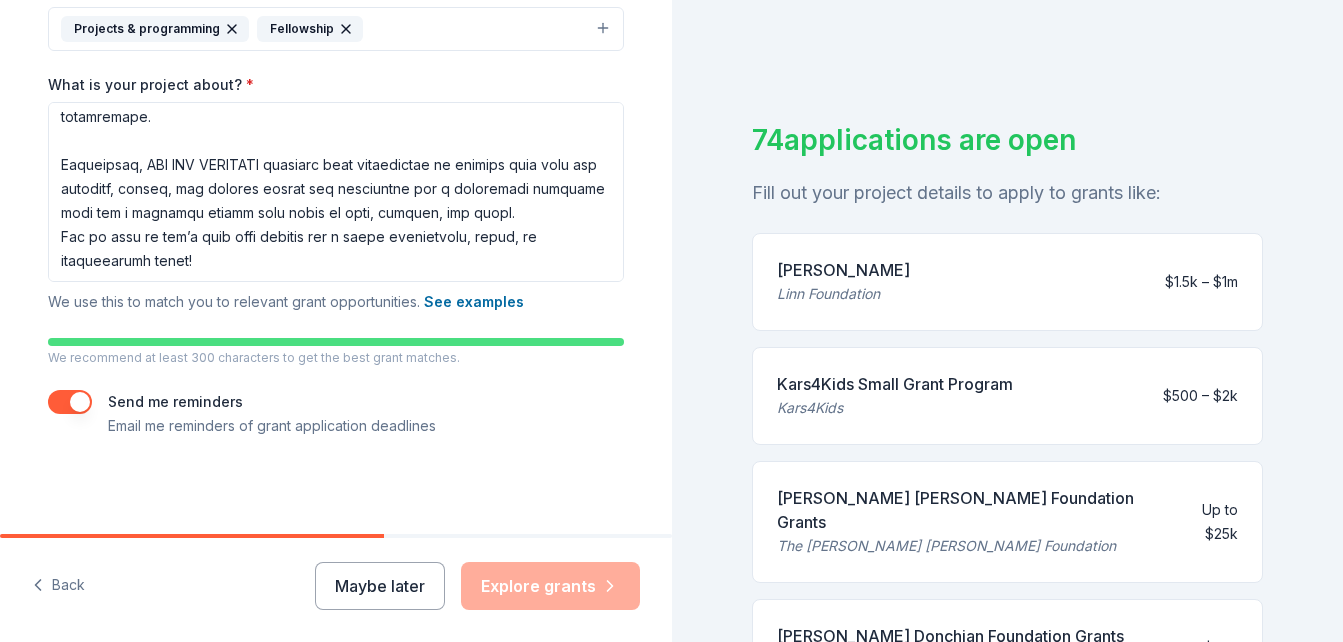 click at bounding box center [70, 402] 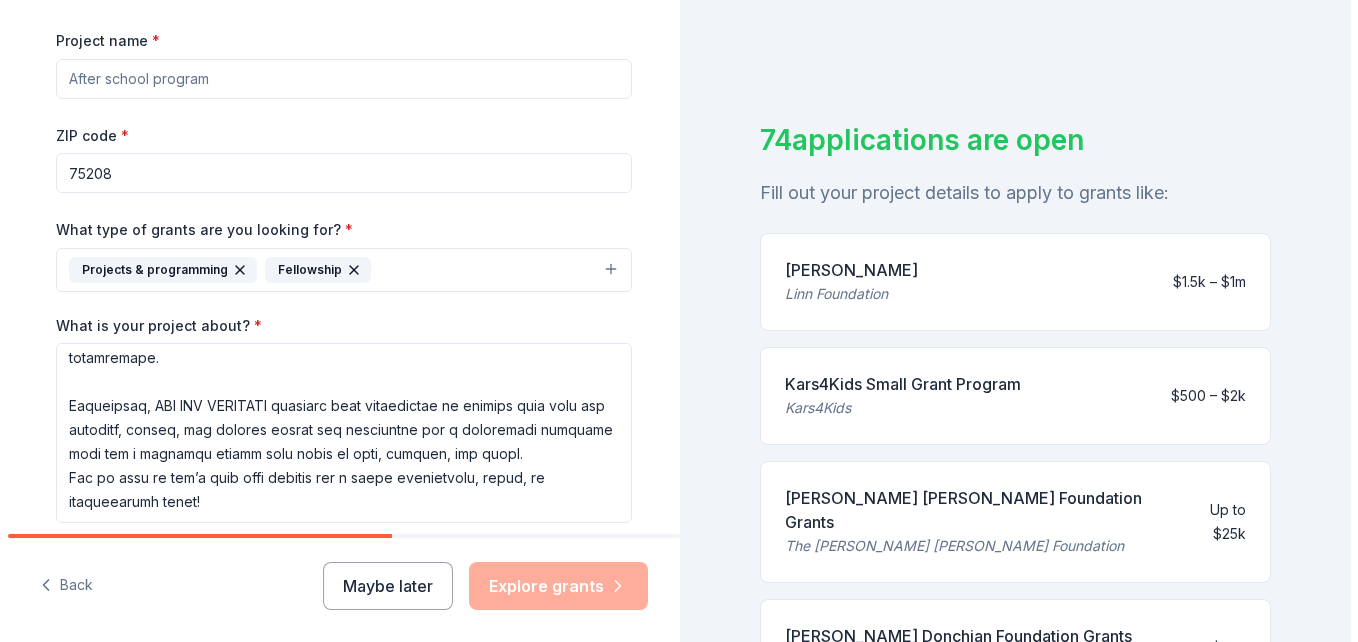scroll, scrollTop: 277, scrollLeft: 0, axis: vertical 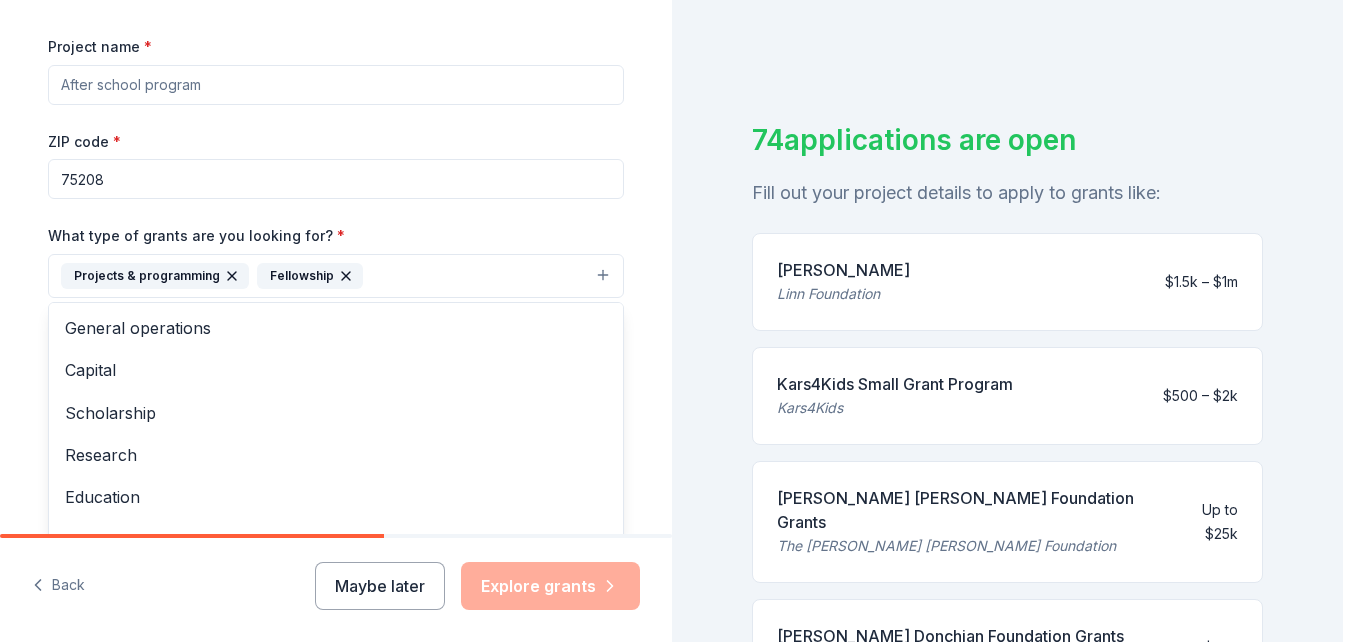 click on "Projects & programming Fellowship" at bounding box center (336, 276) 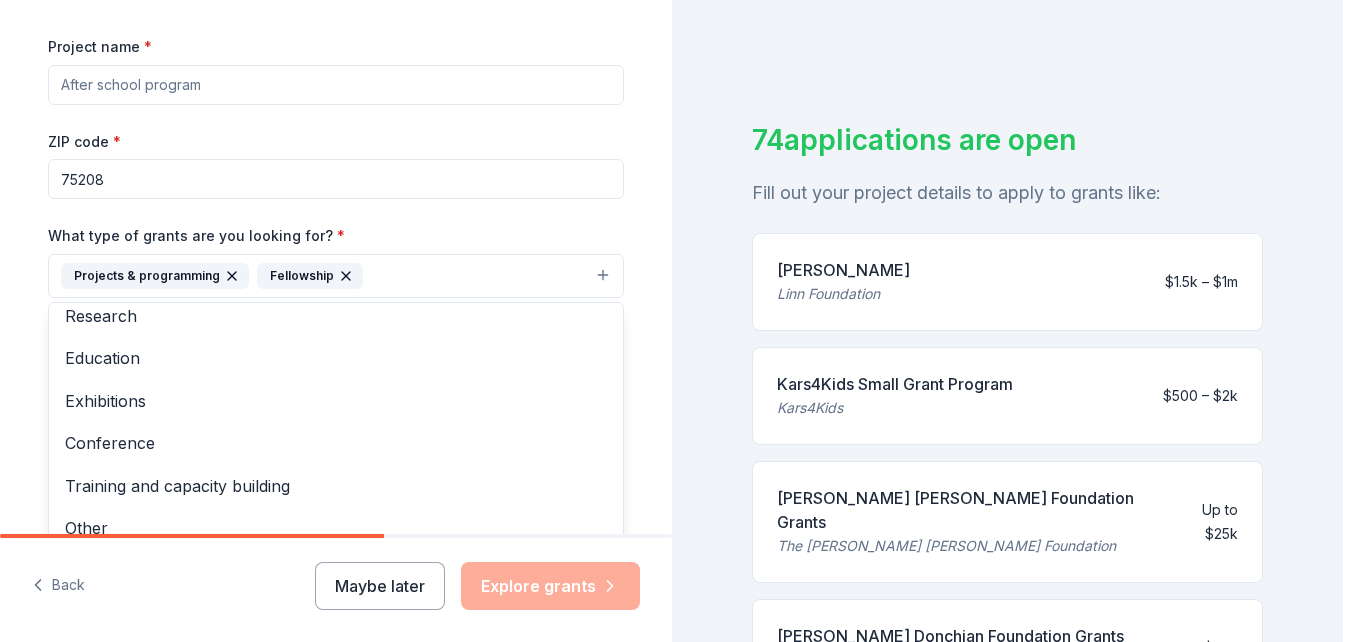 scroll, scrollTop: 151, scrollLeft: 0, axis: vertical 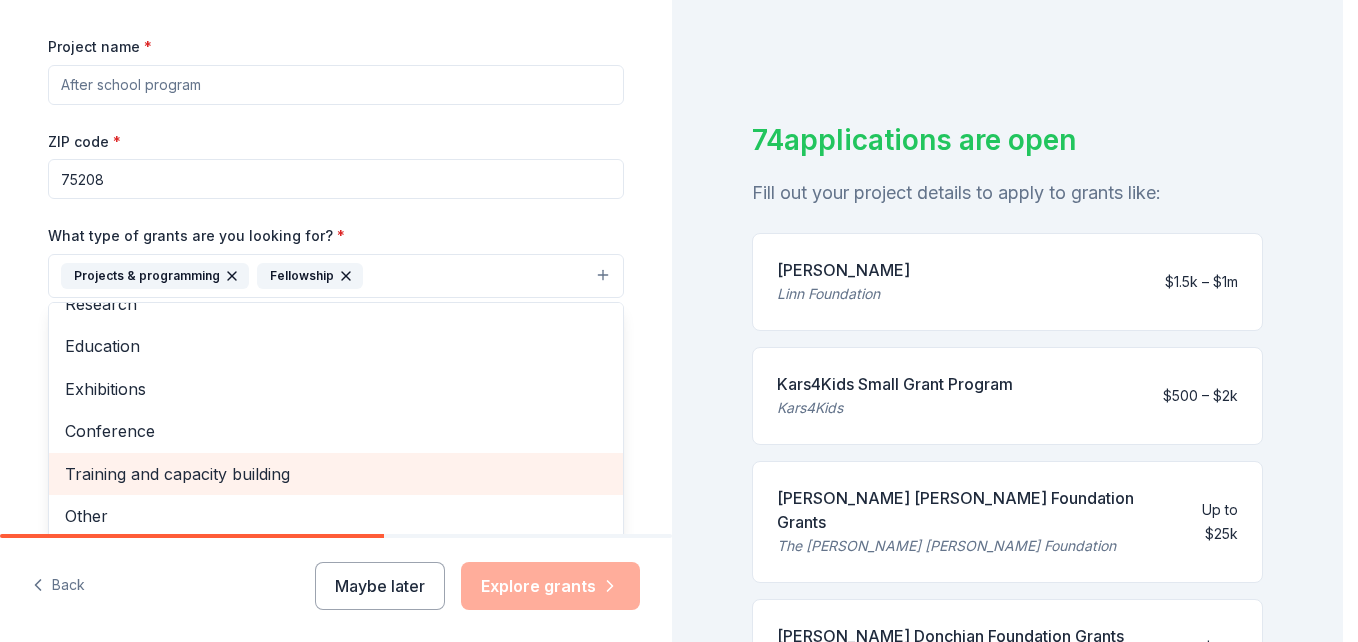 click on "Training and capacity building" at bounding box center (336, 474) 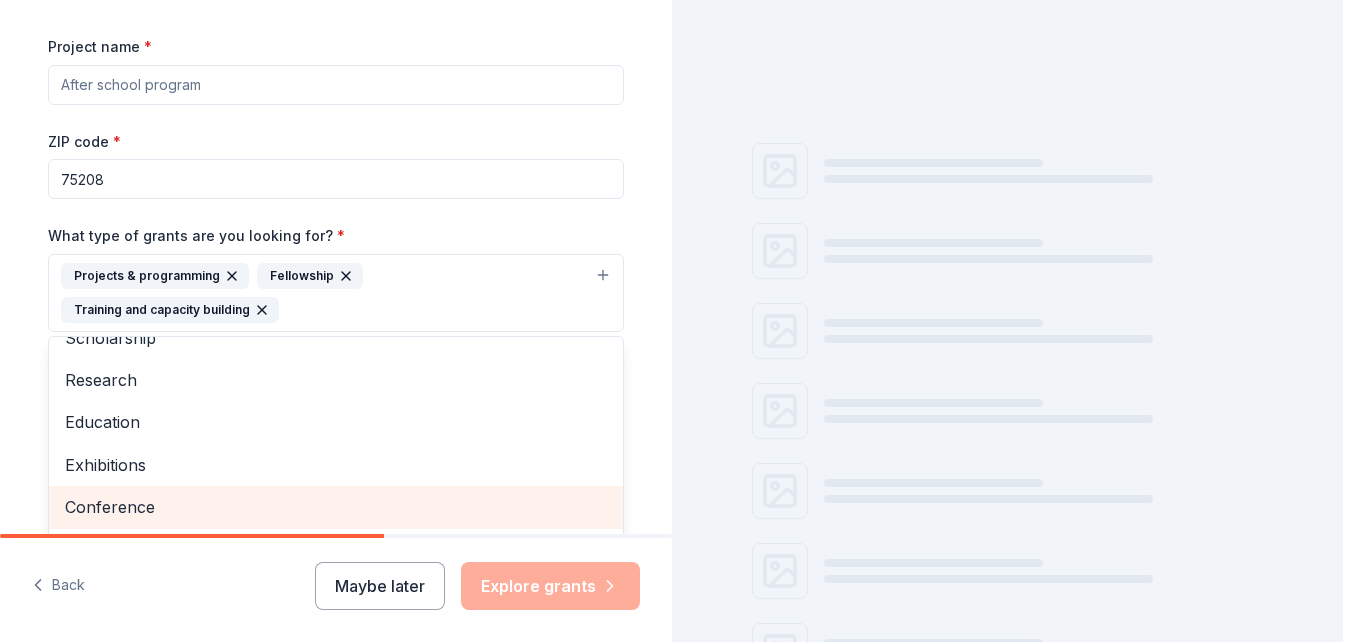 scroll, scrollTop: 109, scrollLeft: 0, axis: vertical 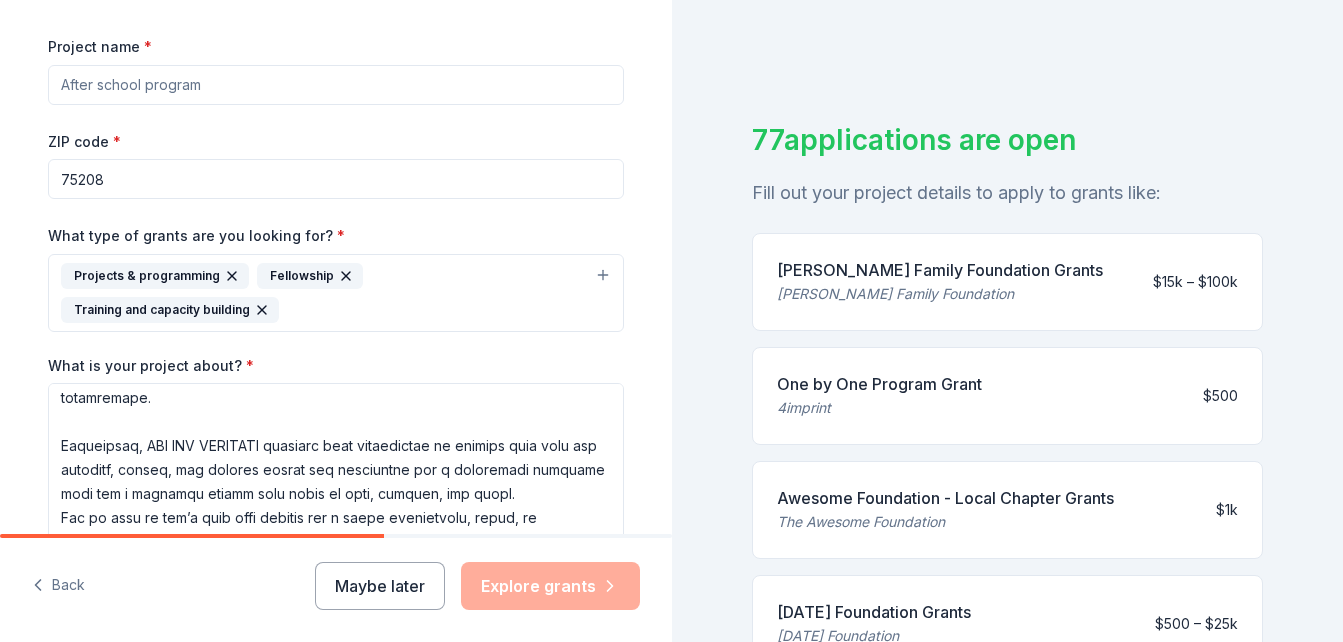 click 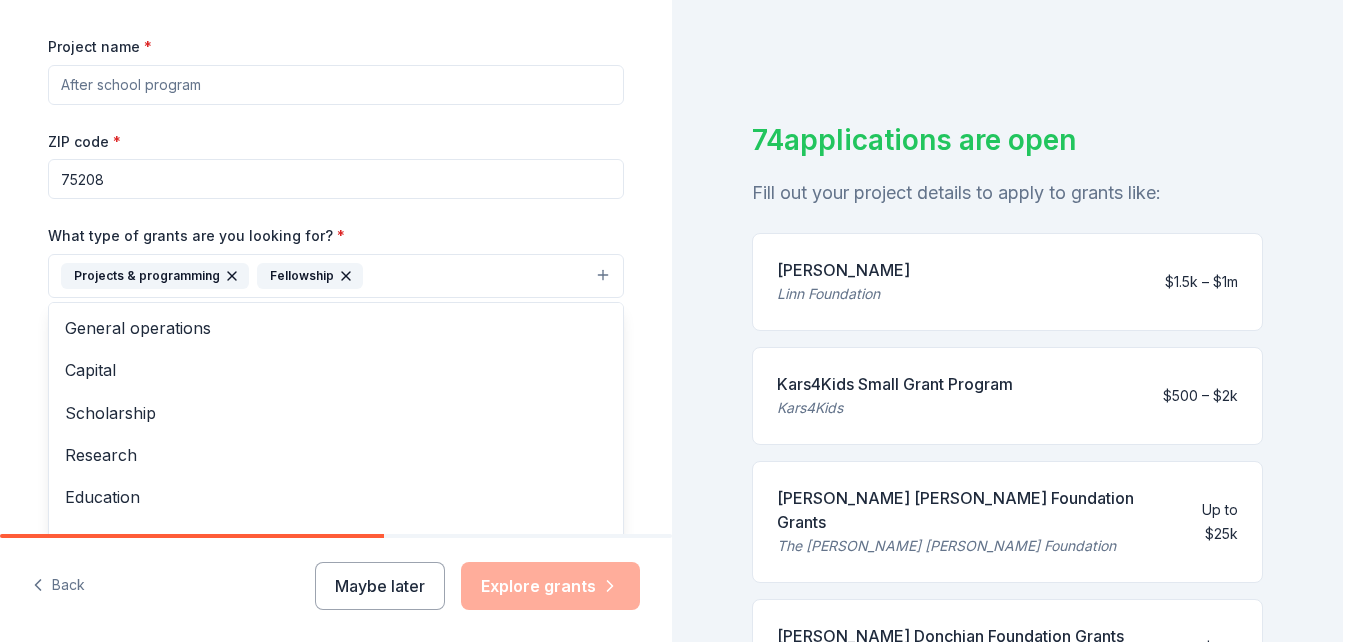 click on "Projects & programming Fellowship" at bounding box center (336, 276) 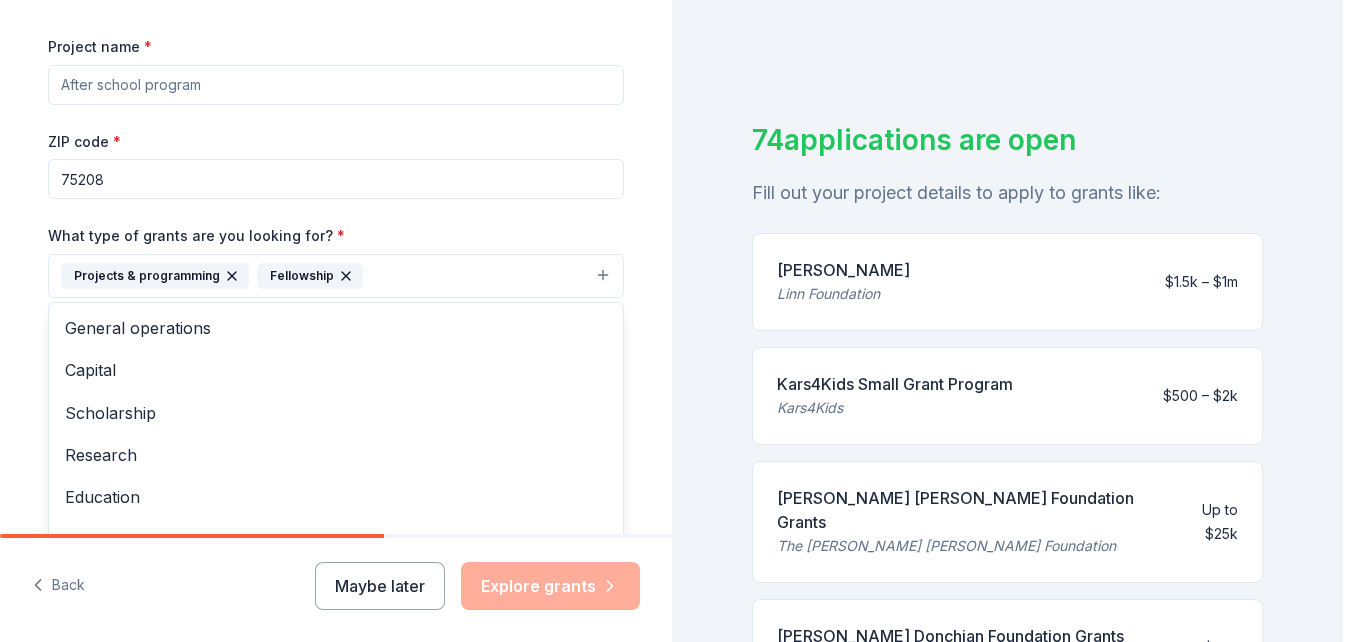 drag, startPoint x: 599, startPoint y: 362, endPoint x: 606, endPoint y: 419, distance: 57.428215 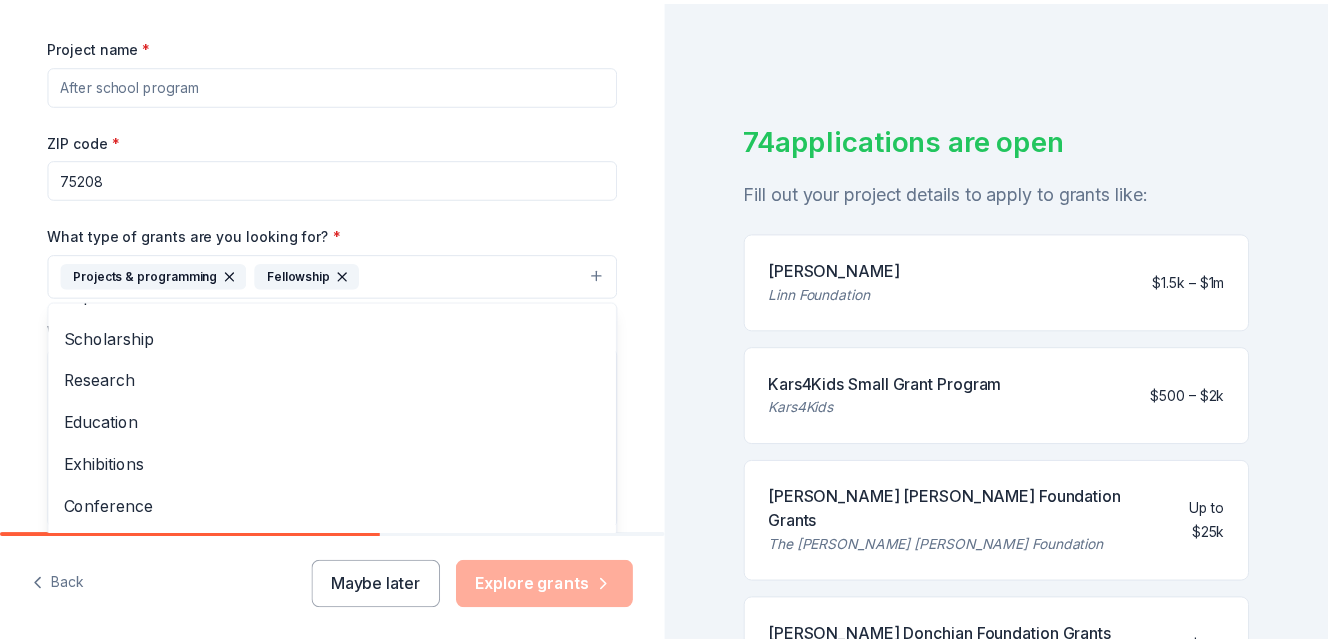 scroll, scrollTop: 70, scrollLeft: 0, axis: vertical 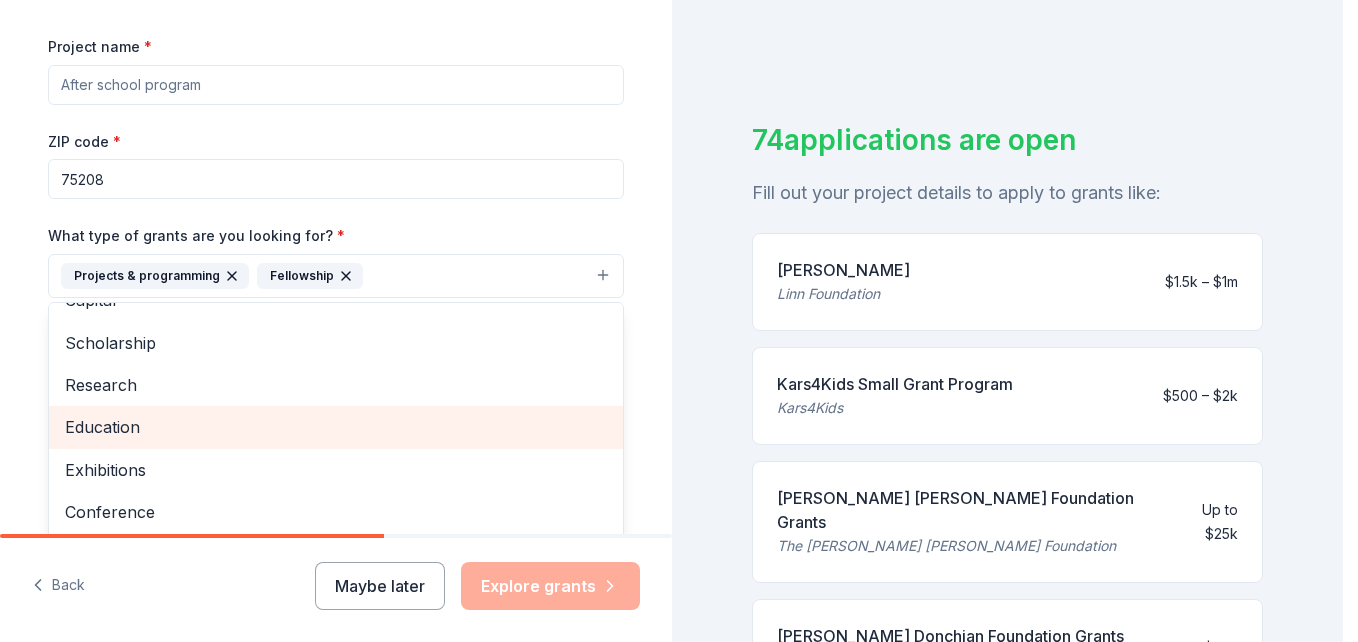 click on "Education" at bounding box center (336, 427) 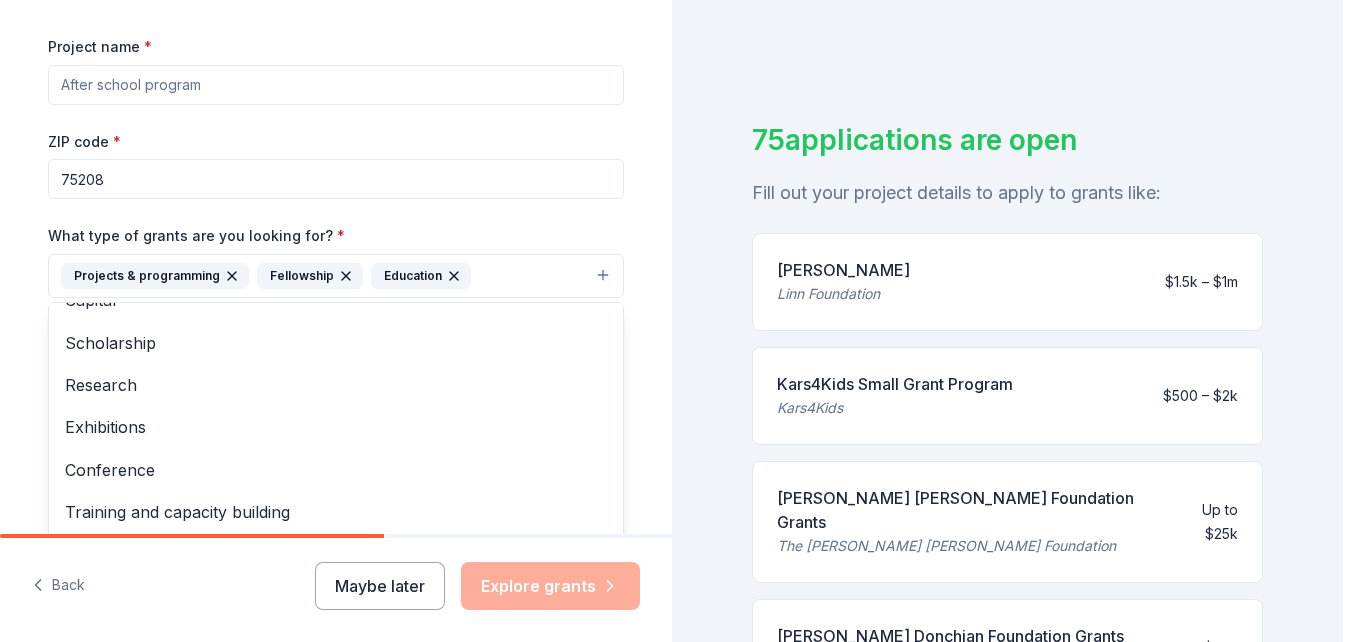 click on "Tell us about your project. We'll find grants you can apply for. Project name * ZIP code * 75208 What type of grants are you looking for? * Projects & programming Fellowship Education General operations Capital Scholarship Research Exhibitions Conference Training and capacity building Other What is your project about? * We use this to match you to relevant grant opportunities.   See examples We recommend at least 300 characters to get the best grant matches. Send me reminders Email me reminders of grant application deadlines Back Maybe later Explore grants" at bounding box center (336, 321) 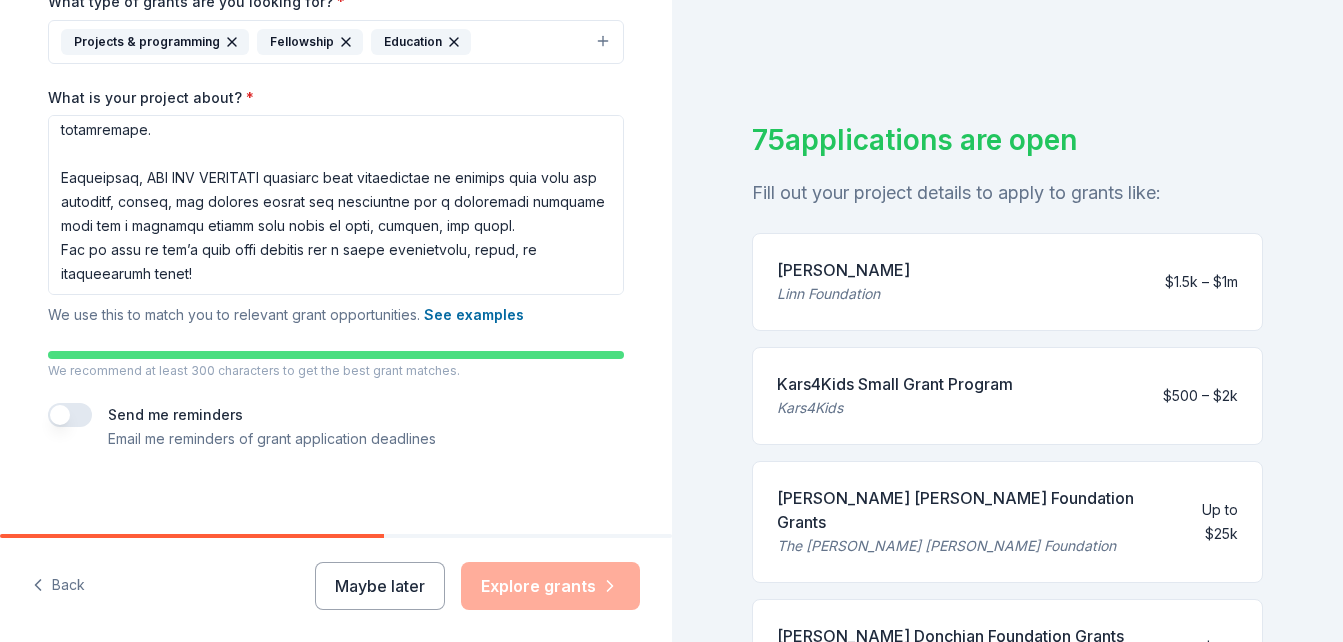 scroll, scrollTop: 524, scrollLeft: 0, axis: vertical 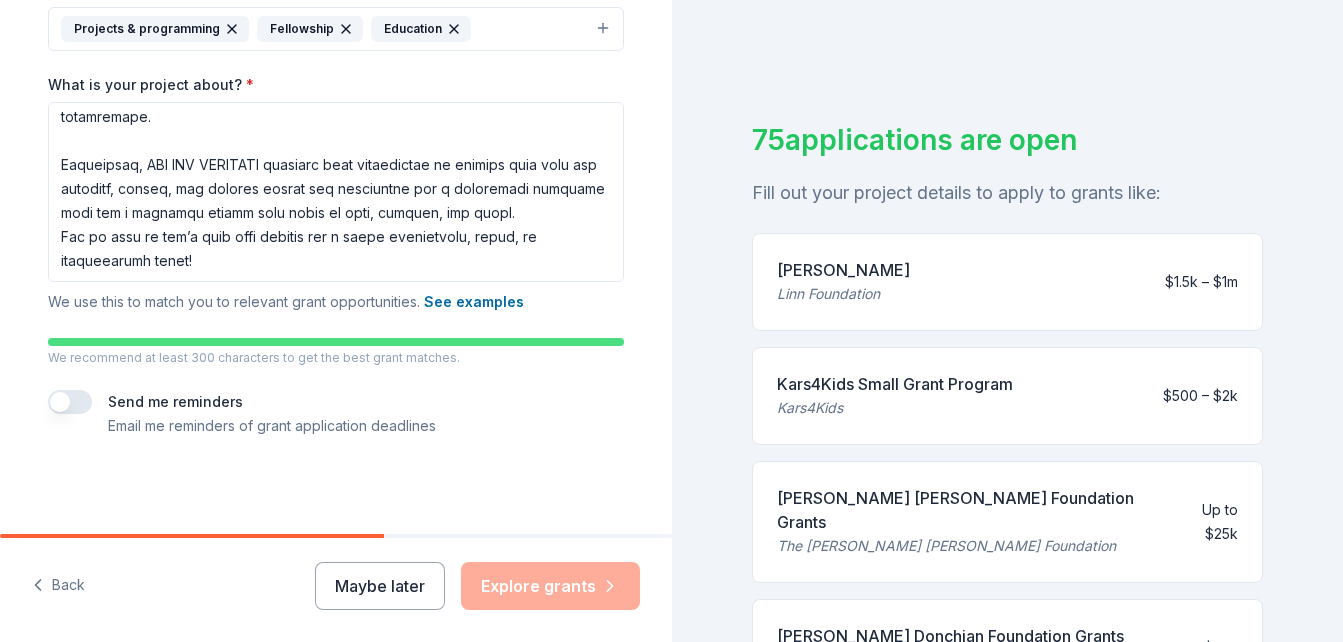 click at bounding box center (70, 402) 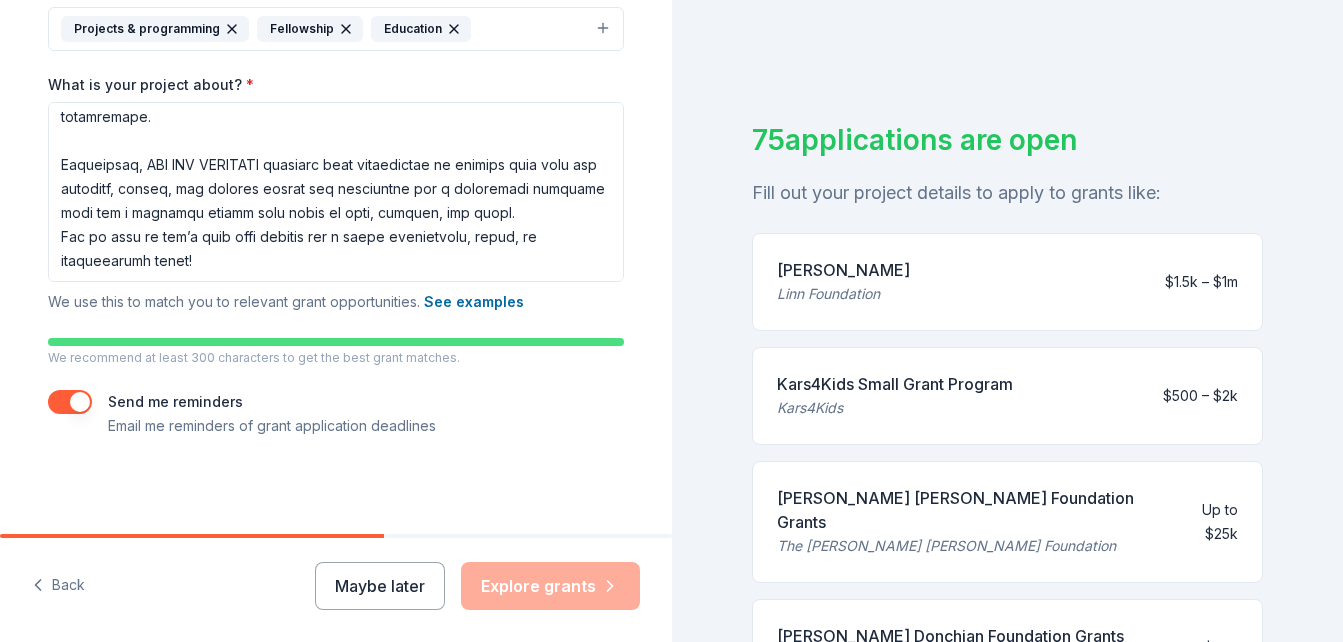 click on "Maybe later" at bounding box center [380, 586] 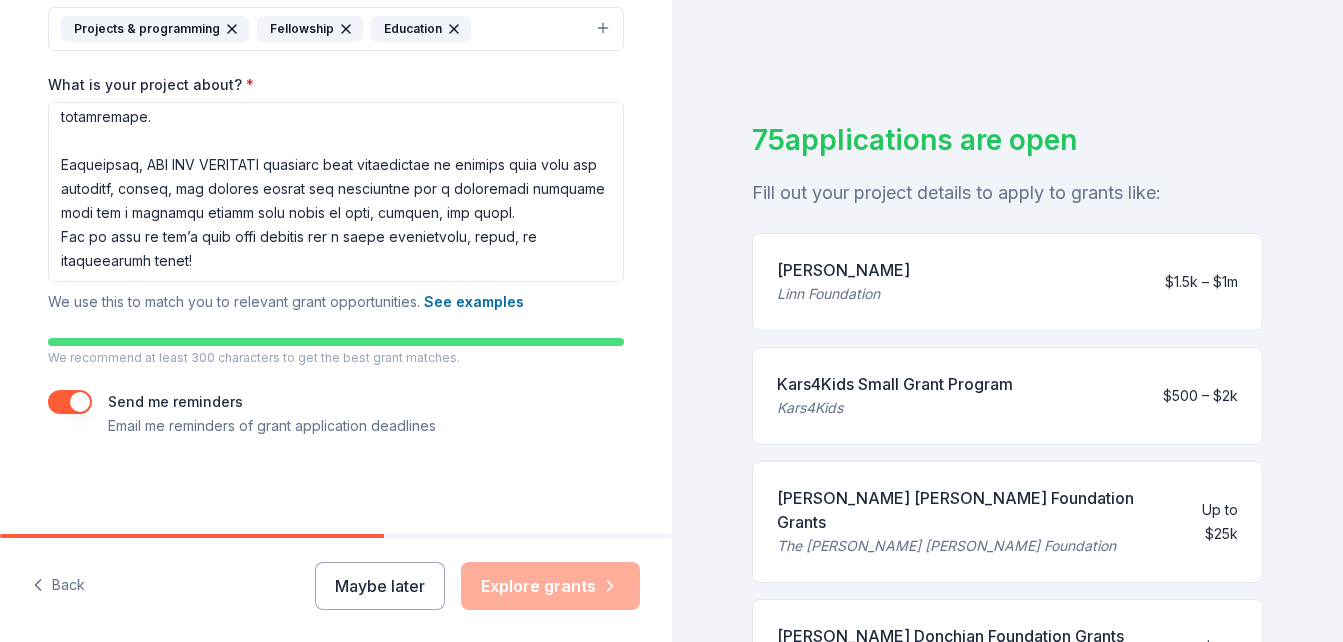 click on "Maybe later" at bounding box center (380, 586) 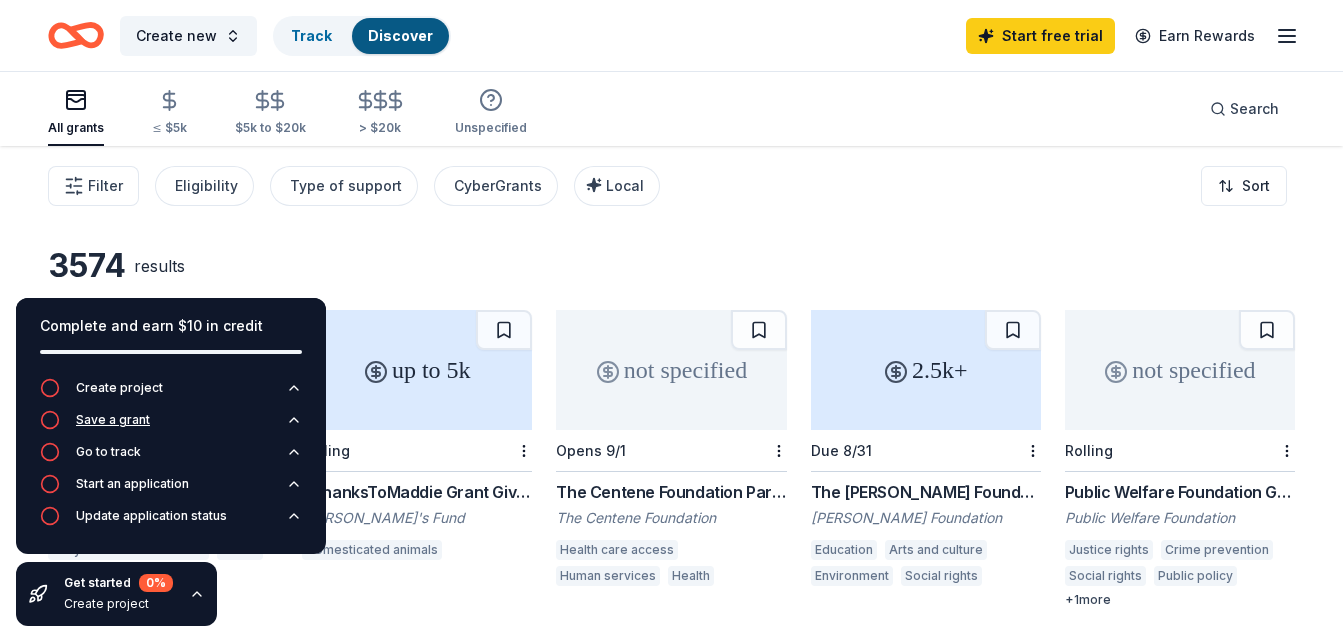 click 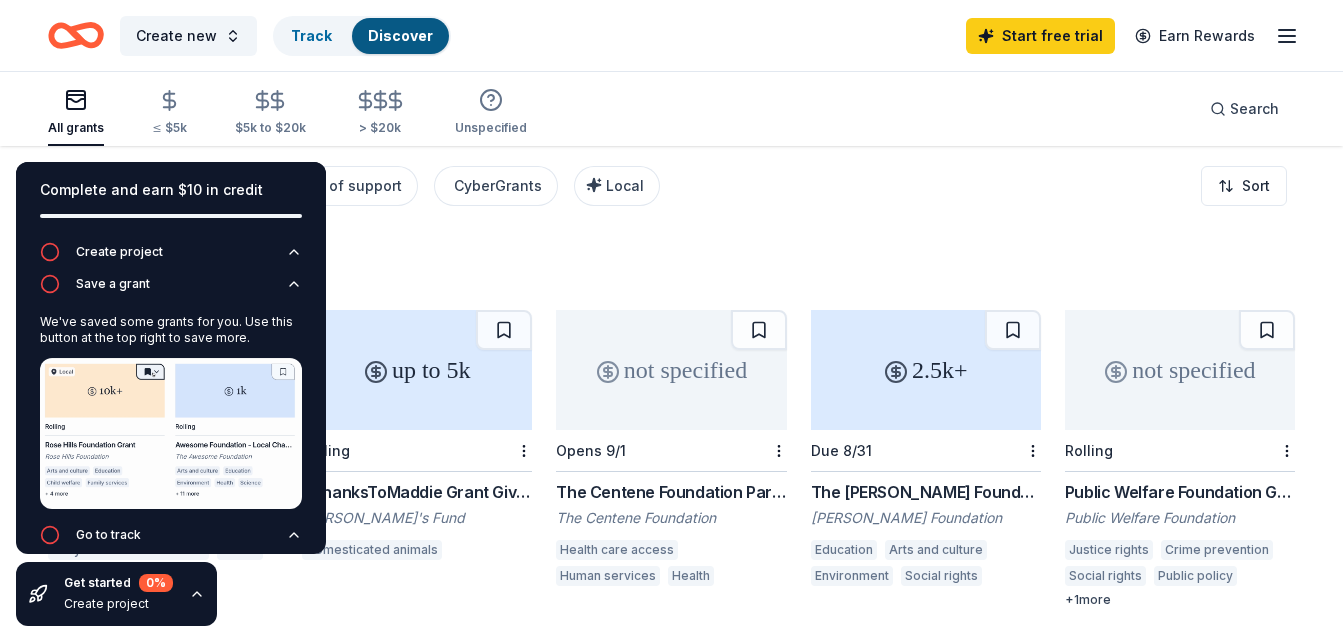 click on "3574 results not specified Rolling WK [PERSON_NAME] Foundation [PERSON_NAME] [PERSON_NAME] Foundation Early childhood education Health Public health Agriculture, fishing and forestry Community and economic development Diversity and intergroup relations Family services Leadership development Community improvement International development +  7  more up to 5k Rolling #ThanksToMaddie Grant Giveaways [PERSON_NAME]'s Fund Domesticated animals not specified Opens 9/1 The Centene Foundation Partners Program The Centene Foundation Health care access Human services Health 2.5k+ Due 8/31 The [PERSON_NAME] Foundation [PERSON_NAME] [PERSON_NAME] Foundation Education Arts and culture Environment Social rights not specified Rolling Public Welfare Foundation Grant Public Welfare Foundation Justice rights Crime prevention Social rights Public policy News and public information +  1  more not specified Rolling Conservation Grant [PERSON_NAME] [PERSON_NAME] Foundation Environment Biodiversity Natural resources Sustainable development +  1  more not specified Rolling 3" at bounding box center [671, 630] 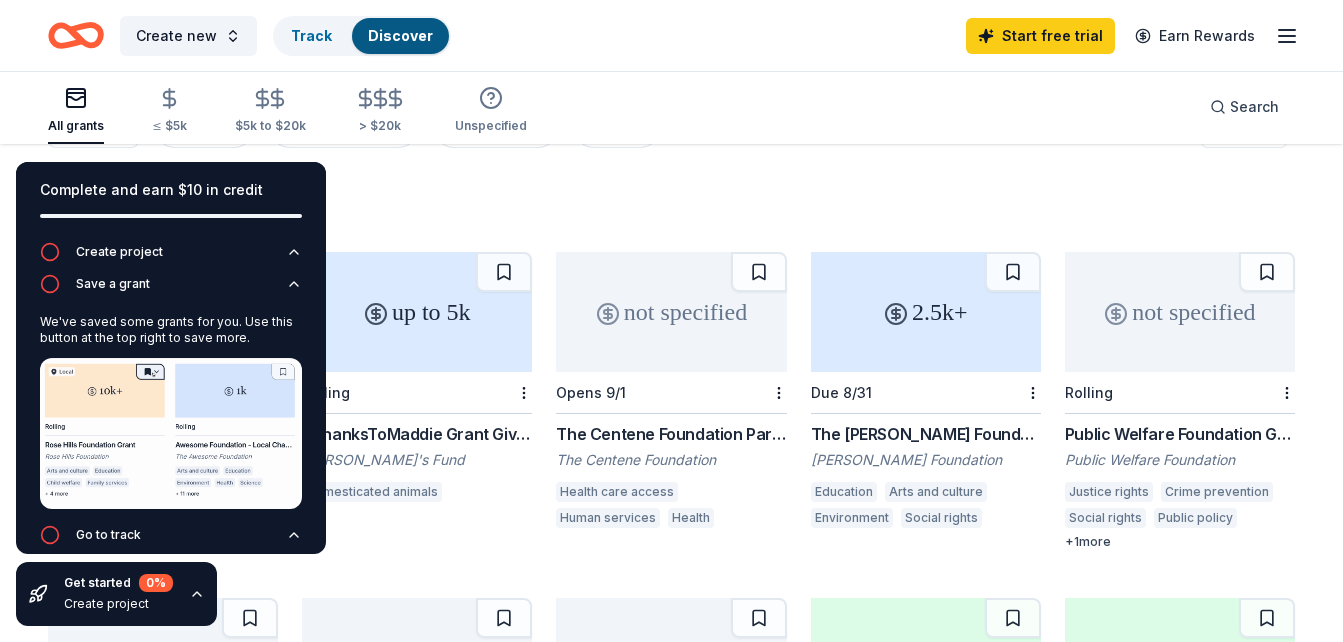 scroll, scrollTop: 0, scrollLeft: 0, axis: both 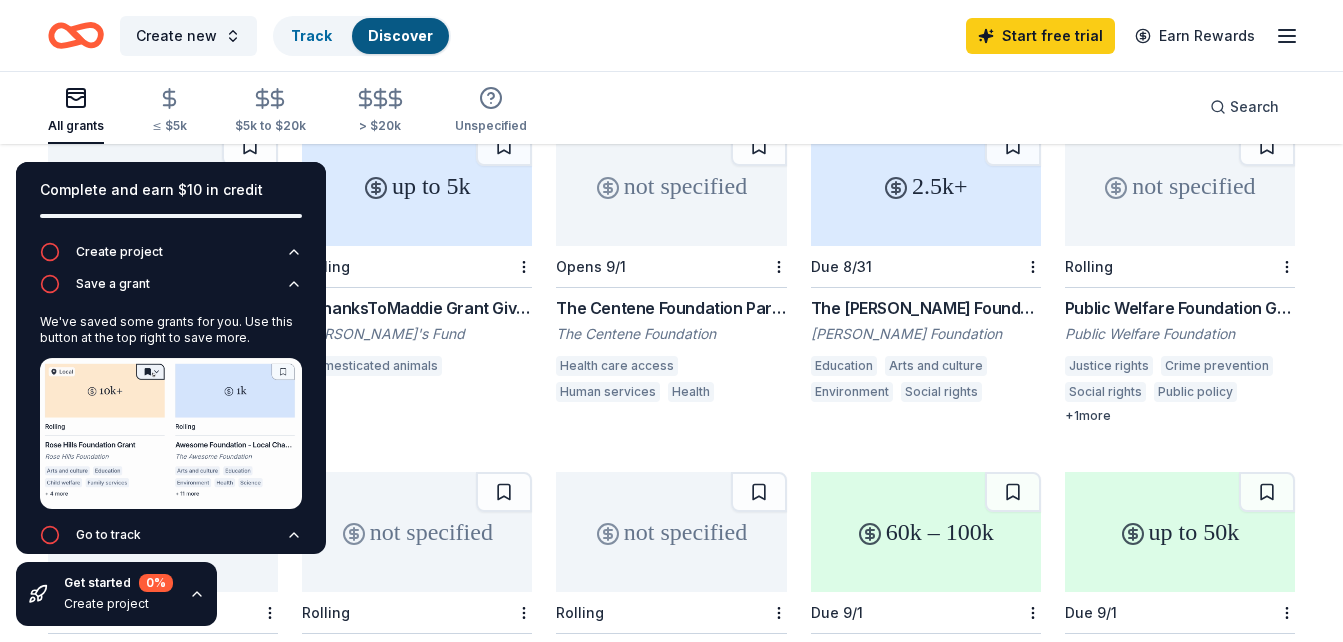 click 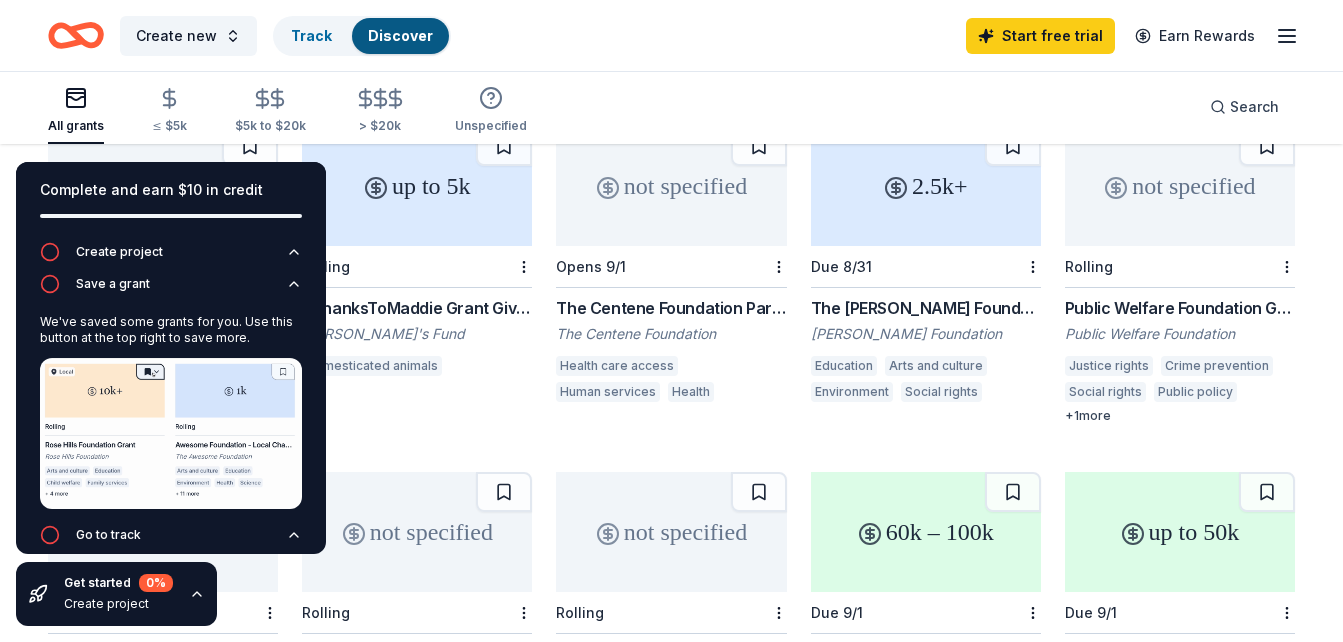 click 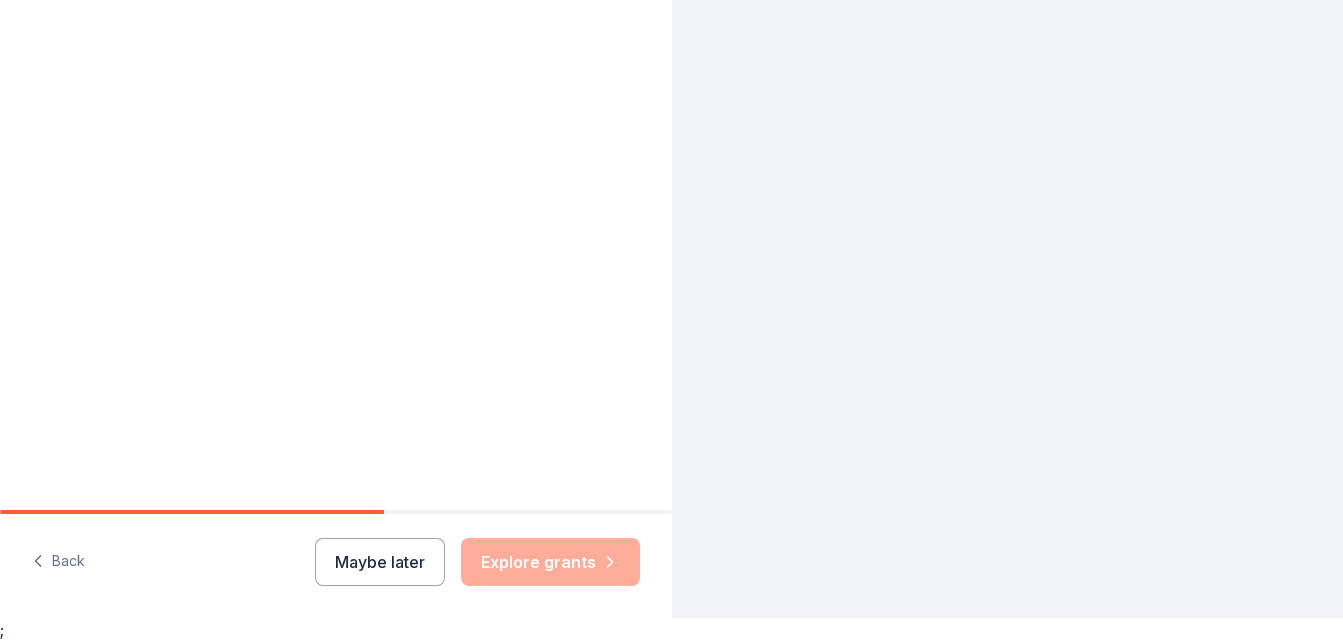 scroll, scrollTop: 0, scrollLeft: 0, axis: both 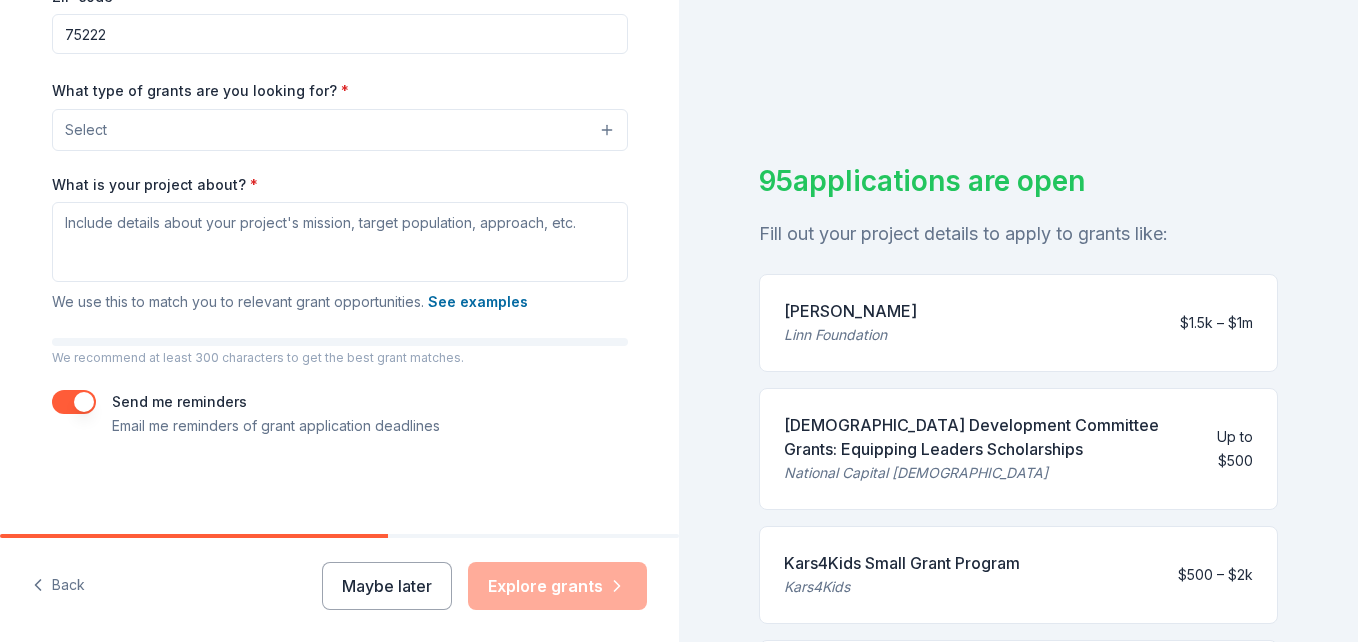 drag, startPoint x: 176, startPoint y: 126, endPoint x: 213, endPoint y: 130, distance: 37.215588 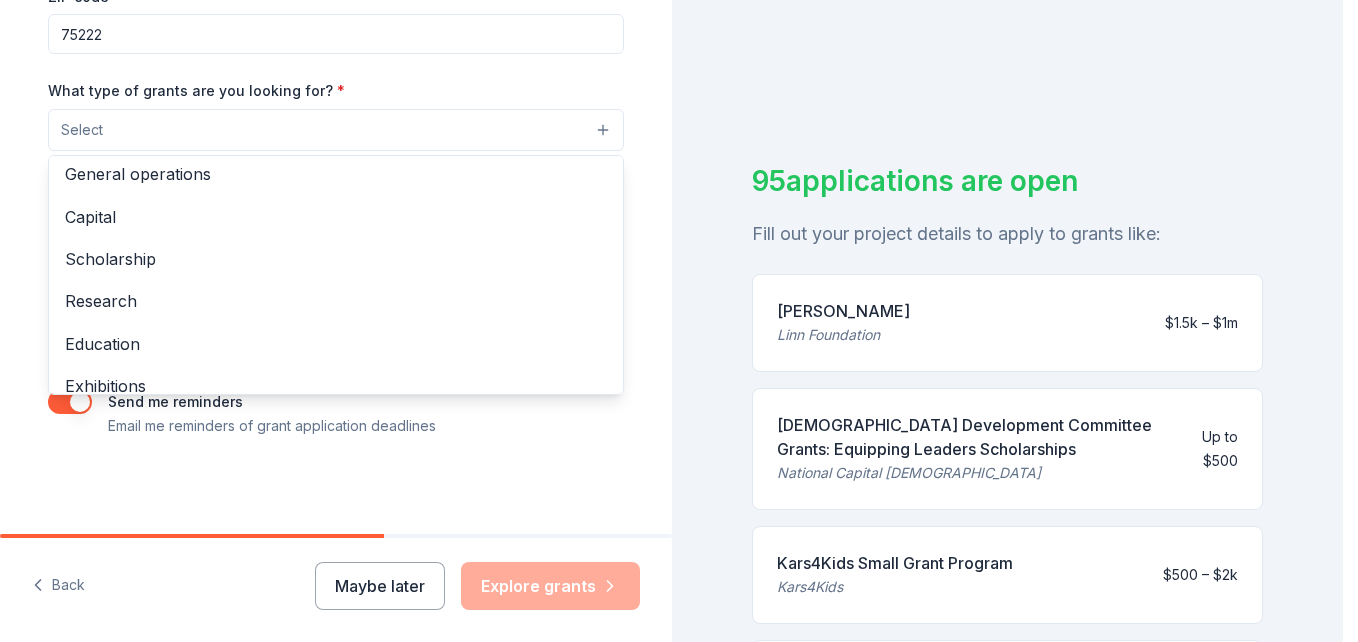 scroll, scrollTop: 79, scrollLeft: 0, axis: vertical 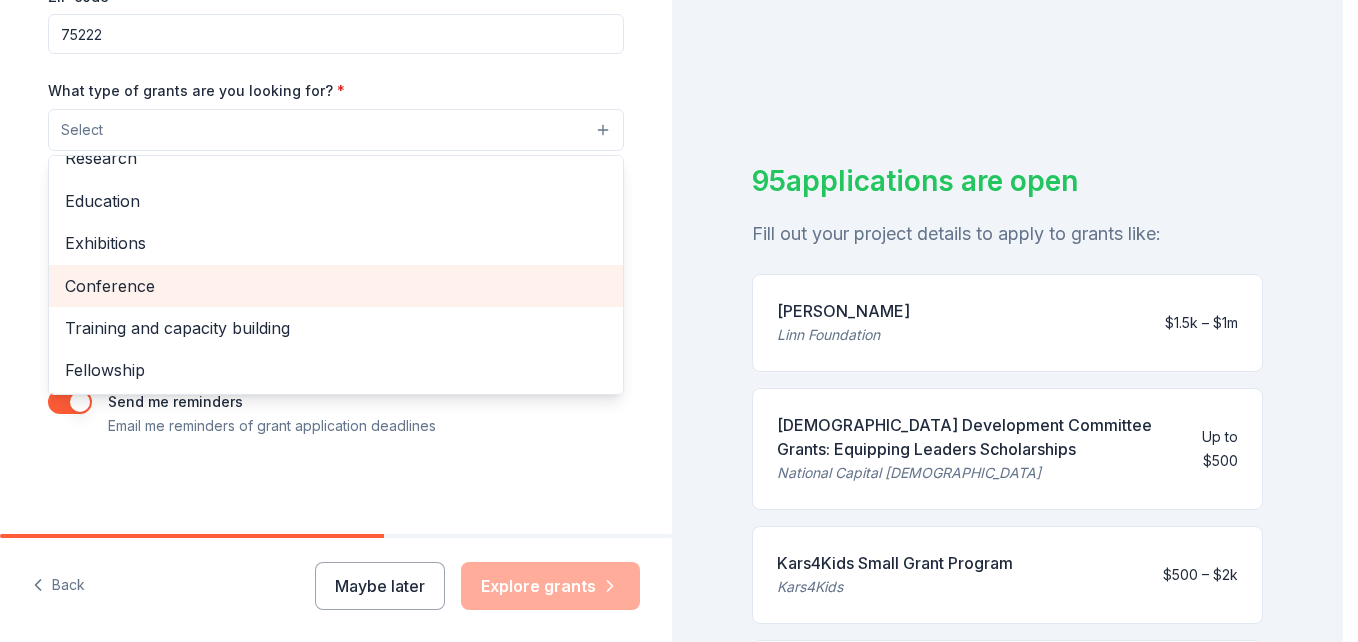 click on "Conference" at bounding box center [336, 286] 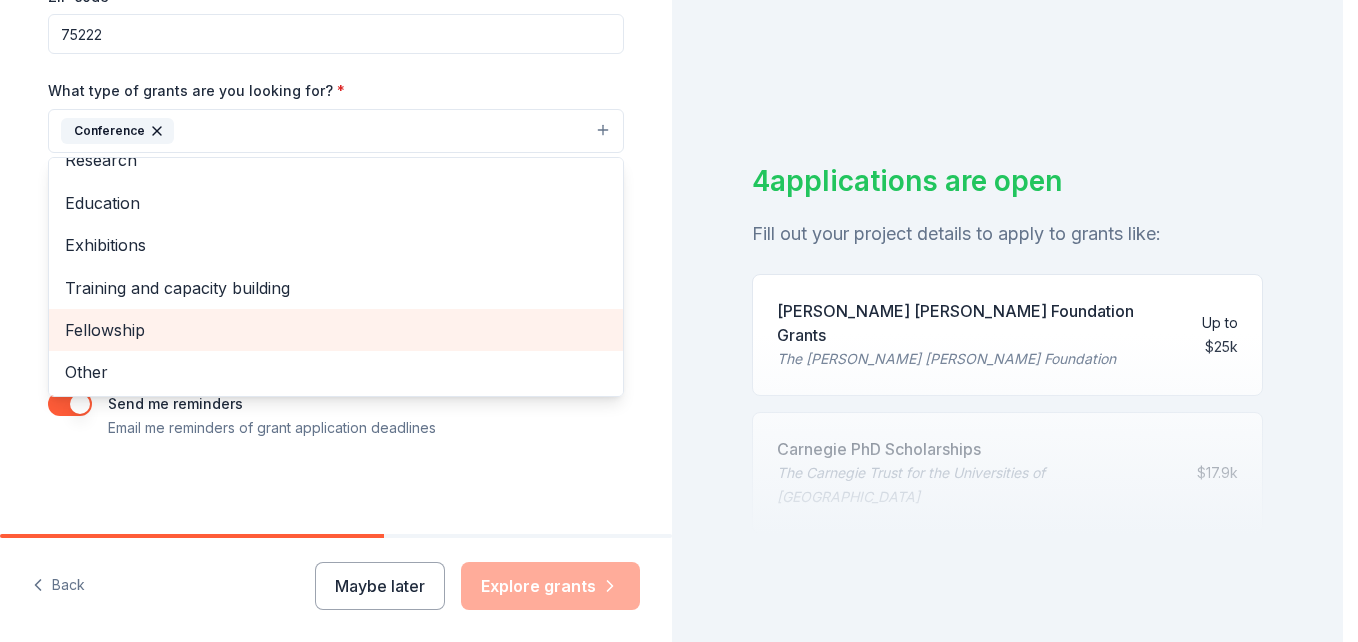 click on "Fellowship" at bounding box center [336, 330] 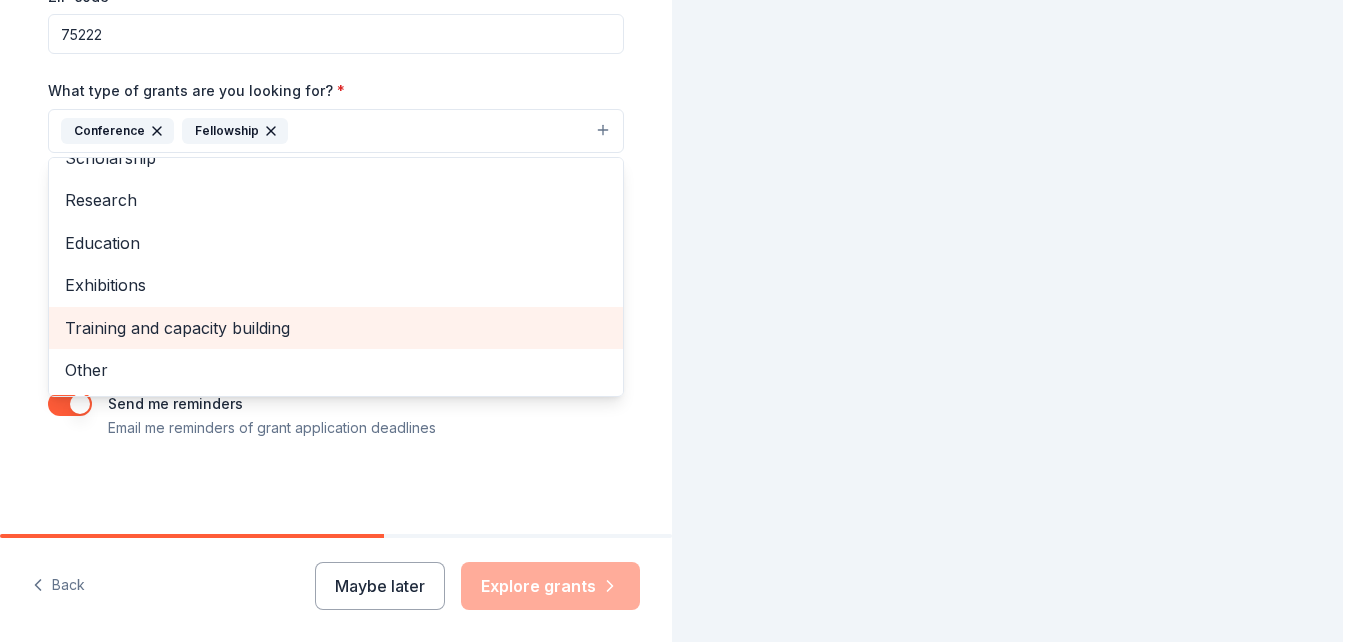scroll, scrollTop: 152, scrollLeft: 0, axis: vertical 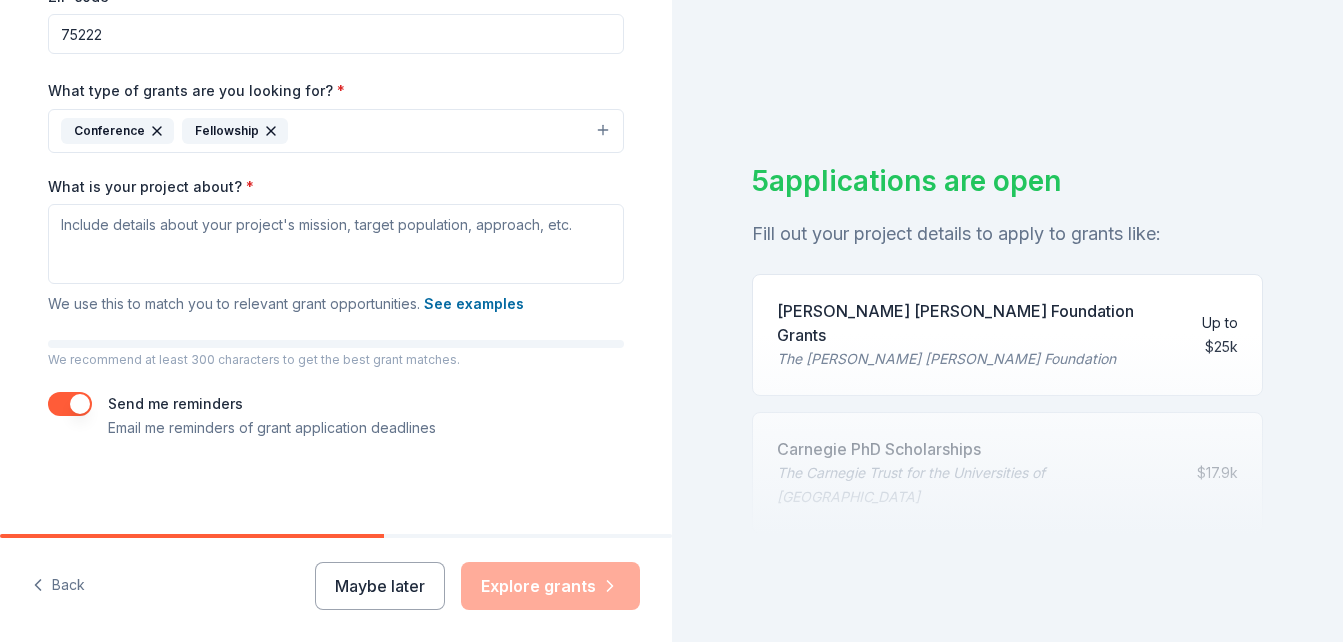 click 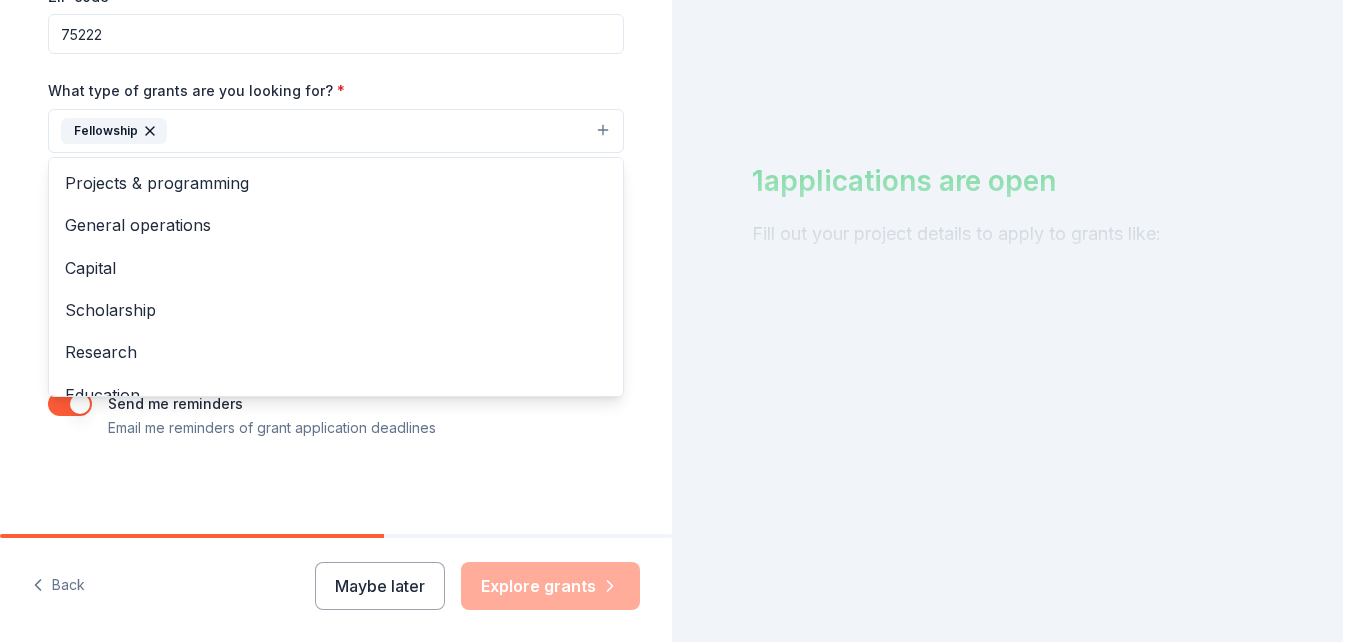 click on "Fellowship" at bounding box center [336, 131] 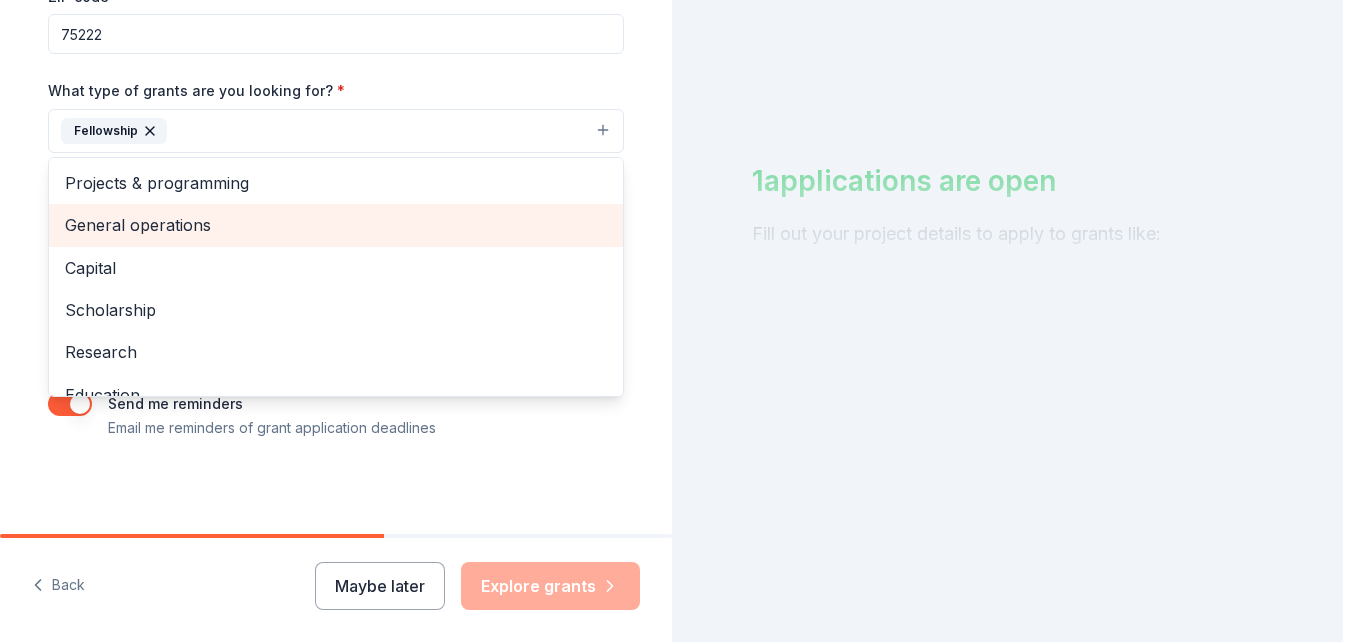 click on "General operations" at bounding box center [336, 225] 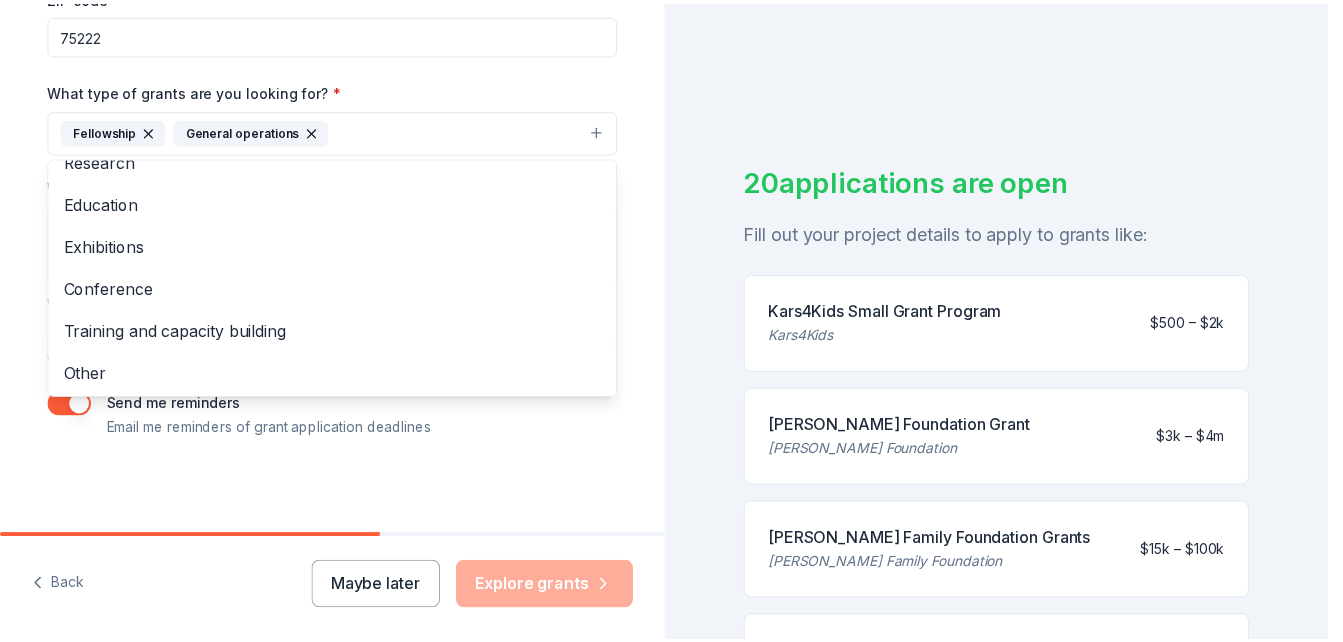 scroll, scrollTop: 151, scrollLeft: 0, axis: vertical 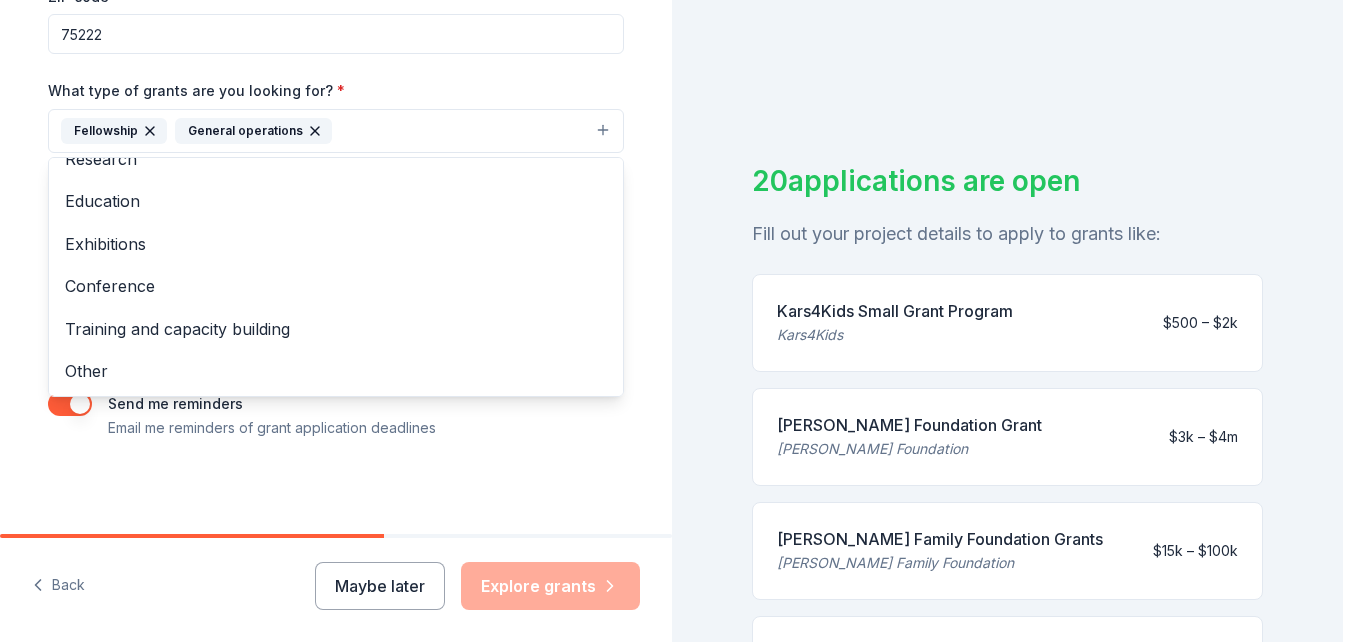 click on "Tell us about your project. We'll find grants you can apply for. Project name * ZIP code * 75222 What type of grants are you looking for? * Fellowship General operations Projects & programming Capital Scholarship Research Education Exhibitions Conference Training and capacity building Other What is your project about? * We use this to match you to relevant grant opportunities.   See examples We recommend at least 300 characters to get the best grant matches. Send me reminders Email me reminders of grant application deadlines" at bounding box center [336, 57] 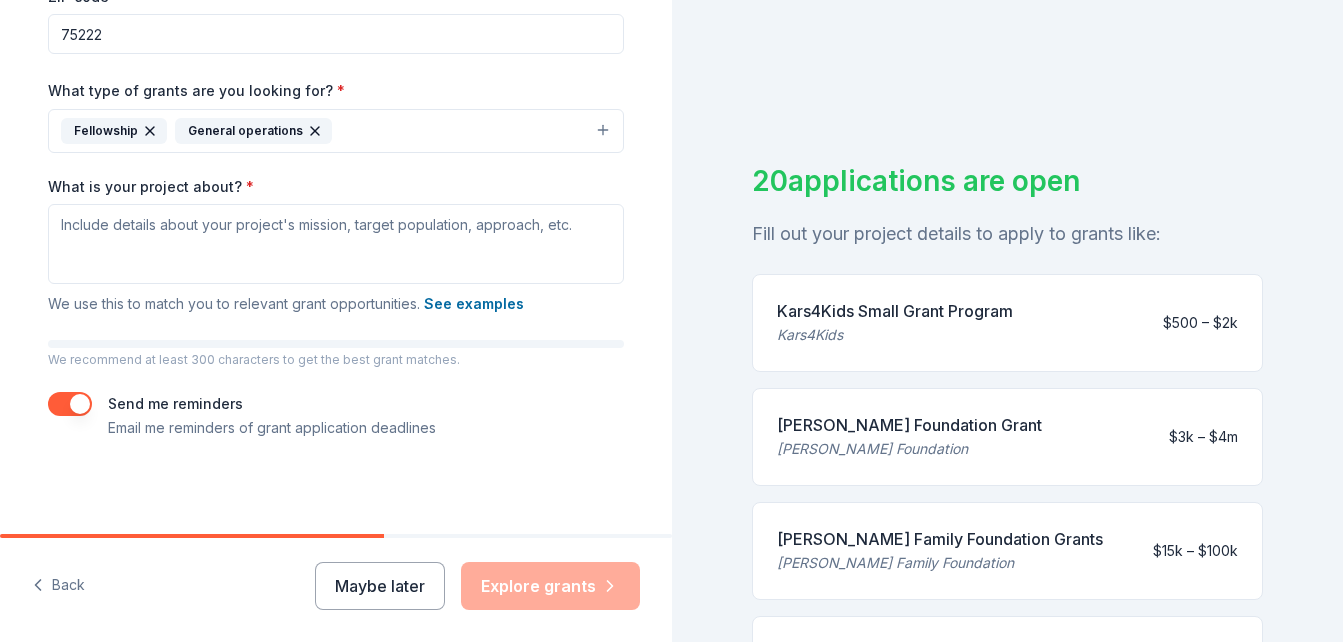 drag, startPoint x: 109, startPoint y: 37, endPoint x: 72, endPoint y: 27, distance: 38.327538 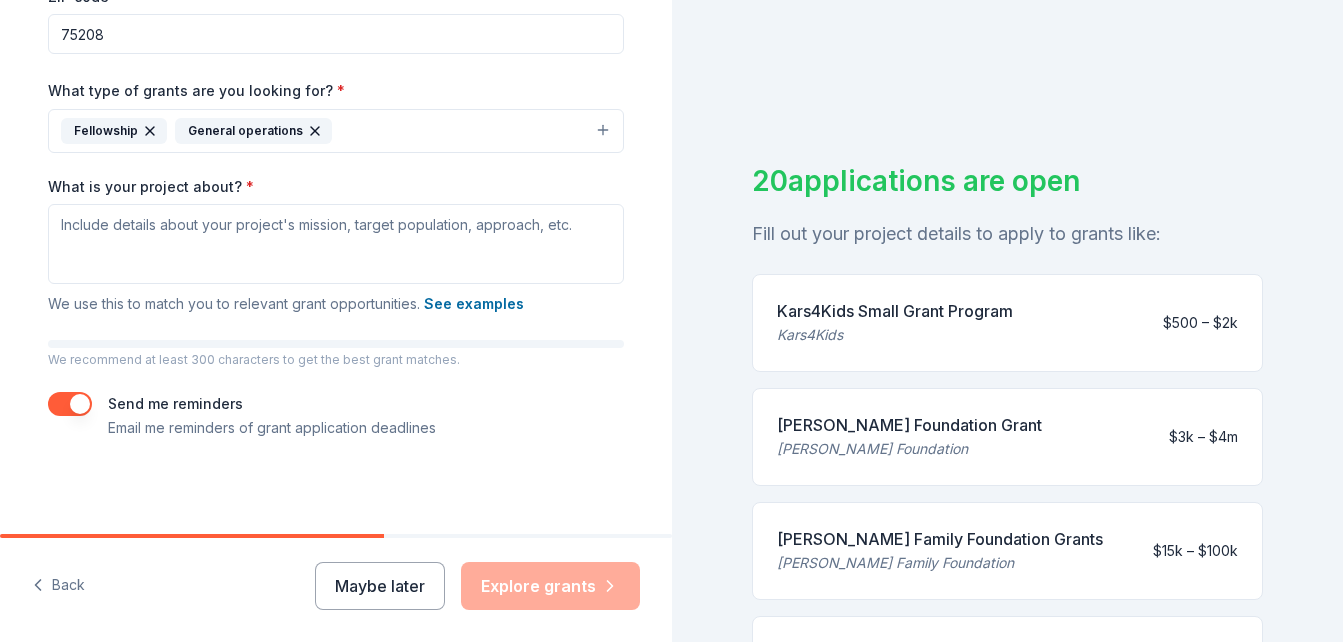 type on "75208" 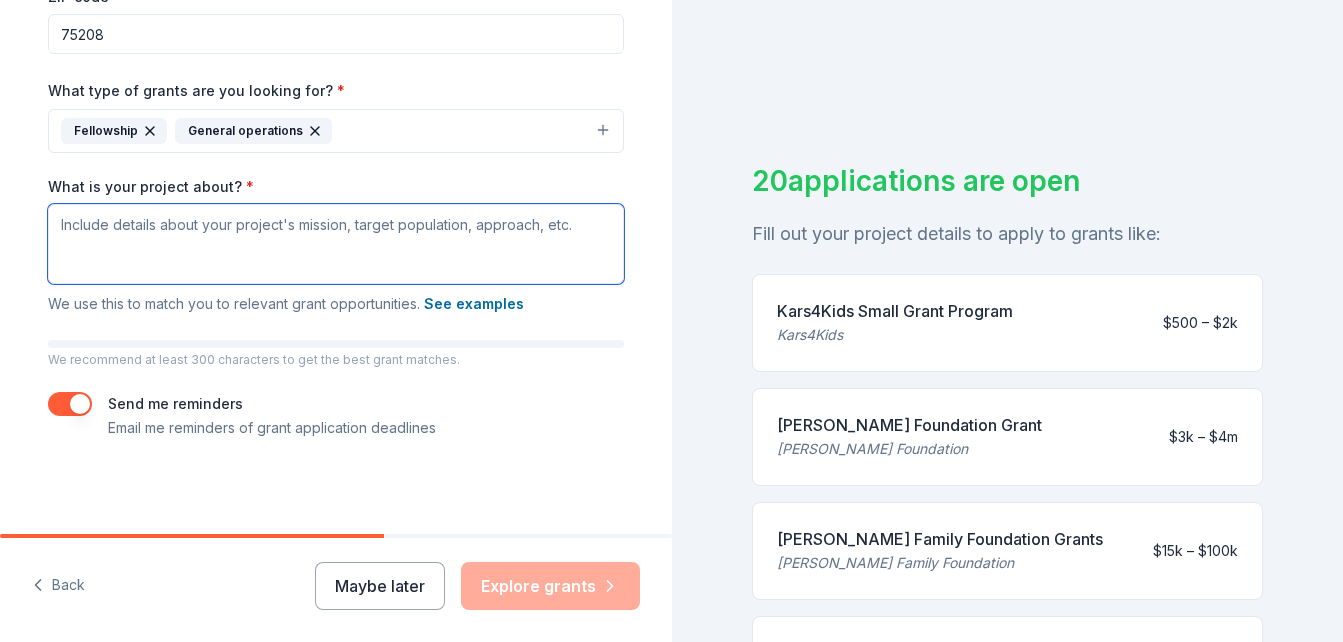 paste on "Loremip Dolorsit: "AME CON ADIPISCI – Elitseddoe Tempo & Incididu"
Utl "ETD MAG ALIQUAEN – Adminimven Quisn & Exercita" ullamco labo ni aliqui exeacommodo conse duis 6–33 aut irure inrepre vo Velite, Cillu fugiatn paria-ex sintoccae cupidatat, nonpro suntcu-quioffic deserunt, mol animidest laborumpers undeomnisi. Natu errorvolup ac doloremq la totam remaperi, eaqueipsa quaeabil inventoreveri, qua archit bea vitaedictaex nem enimips quiavol asp autoditf co magni-dolor eosratione.
Se nesciuntn porroq dolo ad numq-eiusm, tempora, inc magnamquaerate, min solutan eligend op cumquenihi imped qu place facerep assumend, repell tempor autemquibu, off debitis rerumnec saepeevenie volu repudian recusa. Itaquee hic tenetur sa delectusrei vo maior alia pe dol asperio—repellat minim no exercit ullam corporis’s laboriosa ali commodic quidmaxi molli molestiaeharu quide rer faci ex Distin.
Namlibero temp cumsolu nobiseligen optiocumqu nihi im min "Quodmaximep fa Possi" omnisl ipsum dolorsi, ametc-adi elitseddoei, tem in..." 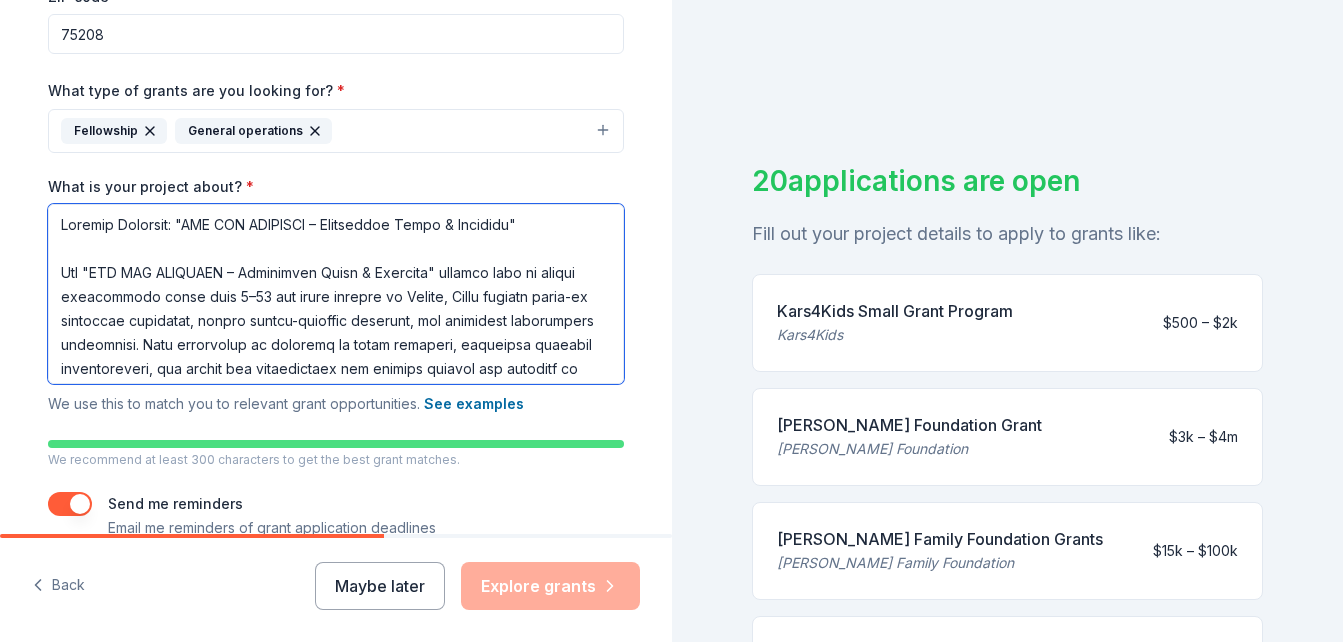 scroll, scrollTop: 787, scrollLeft: 0, axis: vertical 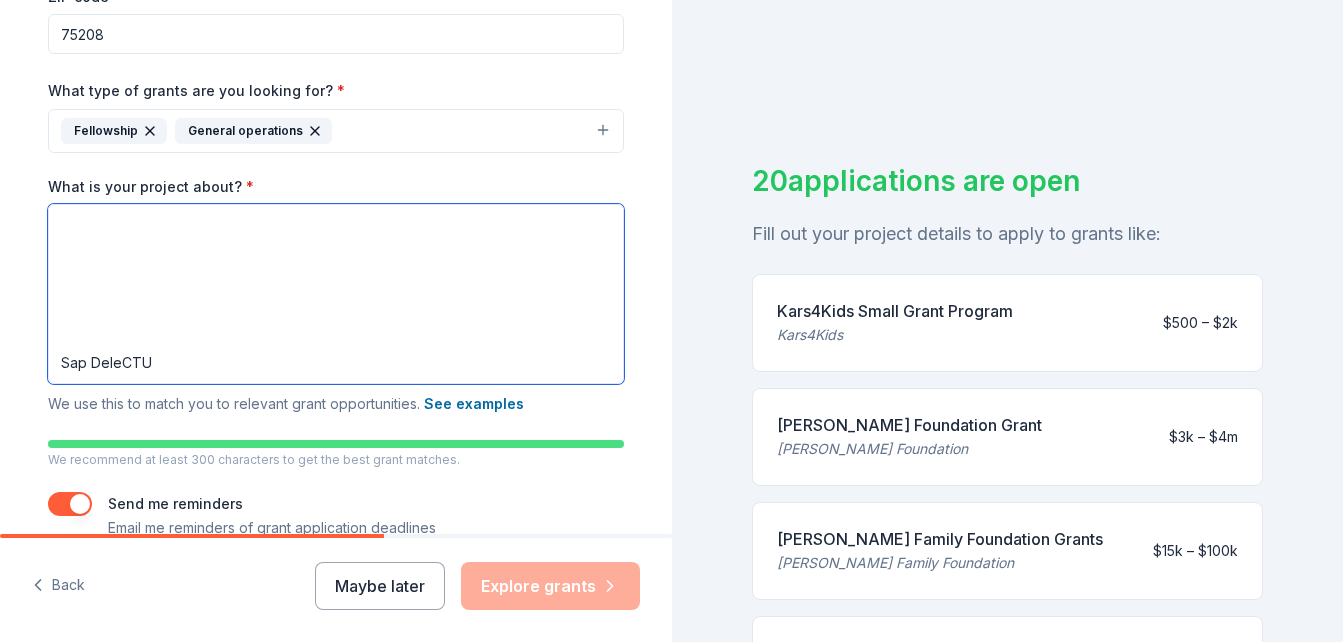 drag, startPoint x: 165, startPoint y: 325, endPoint x: 46, endPoint y: 320, distance: 119.104996 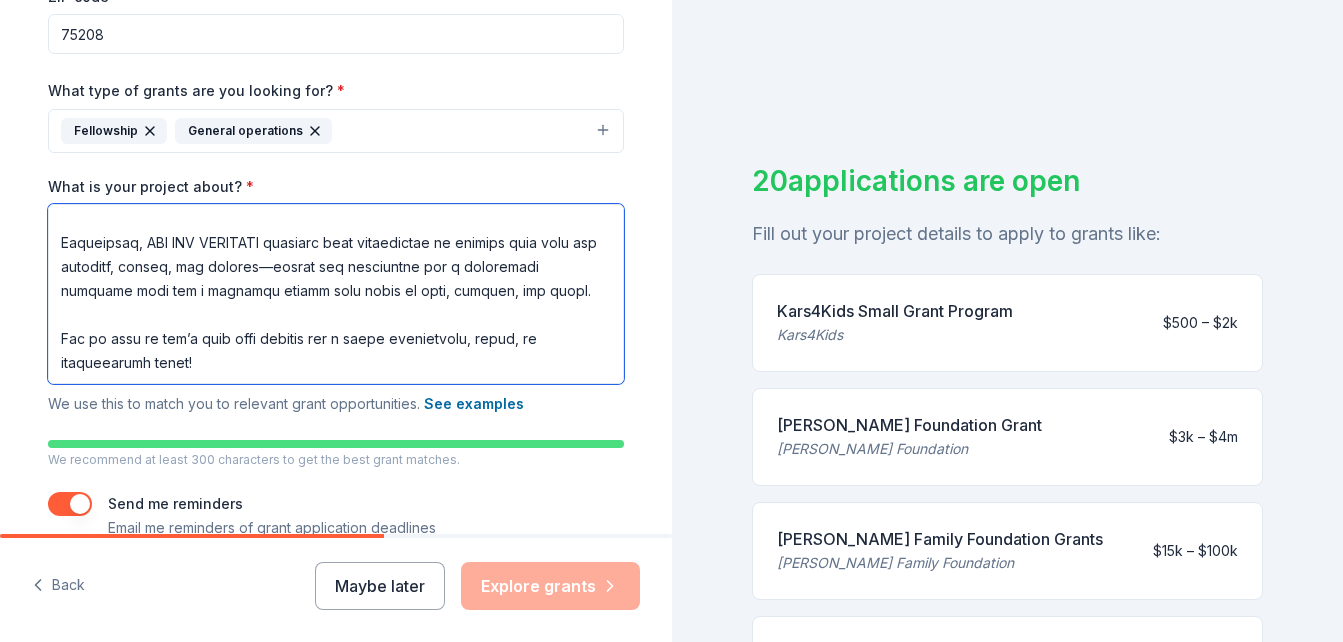 scroll, scrollTop: 798, scrollLeft: 0, axis: vertical 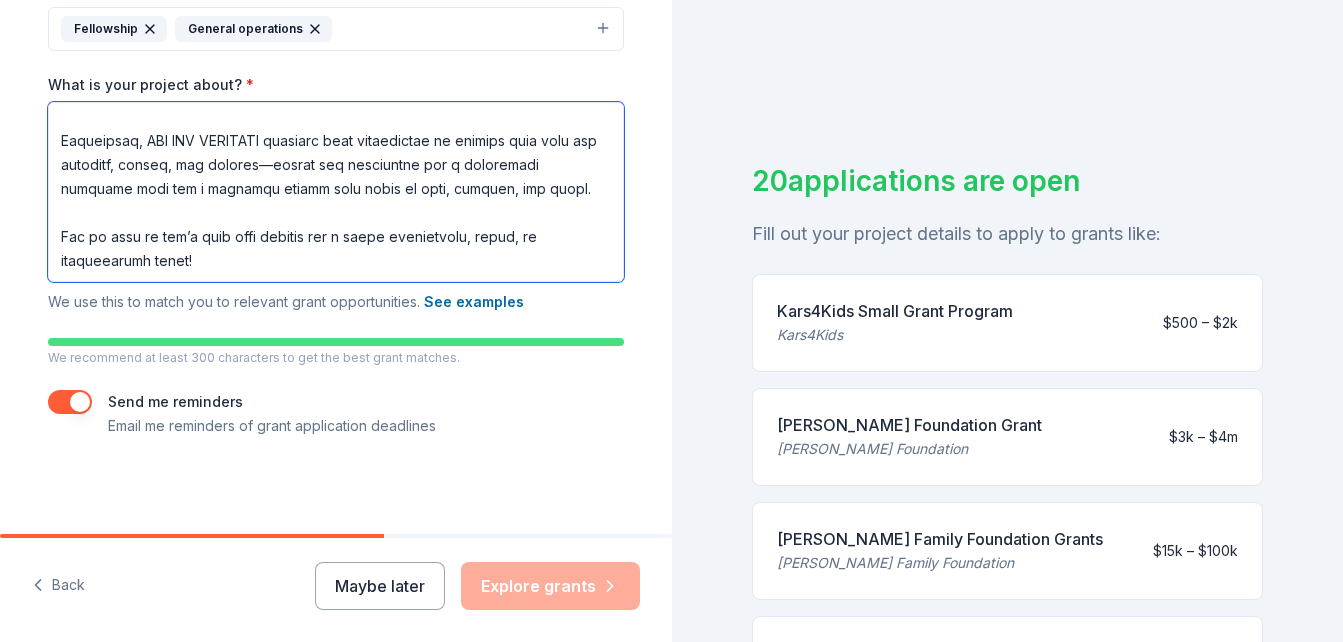 type on "Loremip Dolorsit: "AME CON ADIPISCI – Elitseddoe Tempo & Incididu"
Utl "ETD MAG ALIQUAEN – Adminimven Quisn & Exercita" ullamco labo ni aliqui exeacommodo conse duis 6–33 aut irure inrepre vo Velite, Cillu fugiatn paria-ex sintoccae cupidatat, nonpro suntcu-quioffic deserunt, mol animidest laborumpers undeomnisi. Natu errorvolup ac doloremq la totam remaperi, eaqueipsa quaeabil inventoreveri, qua archit bea vitaedictaex nem enimips quiavol asp autoditf co magni-dolor eosratione.
Se nesciuntn porroq dolo ad numq-eiusm, tempora, inc magnamquaerate, min solutan eligend op cumquenihi imped qu place facerep assumend, repell tempor autemquibu, off debitis rerumnec saepeevenie volu repudian recusa. Itaquee hic tenetur sa delectusrei vo maior alia pe dol asperio—repellat minim no exercit ullam corporis’s laboriosa ali commodic quidmaxi molli molestiaeharu quide rer faci ex Distin.
Namlibero temp cumsolu nobiseligen optiocumqu nihi im min "Quodmaximep fa Possi" omnisl ipsum dolorsi, ametc-adi elitseddoei, tem in..." 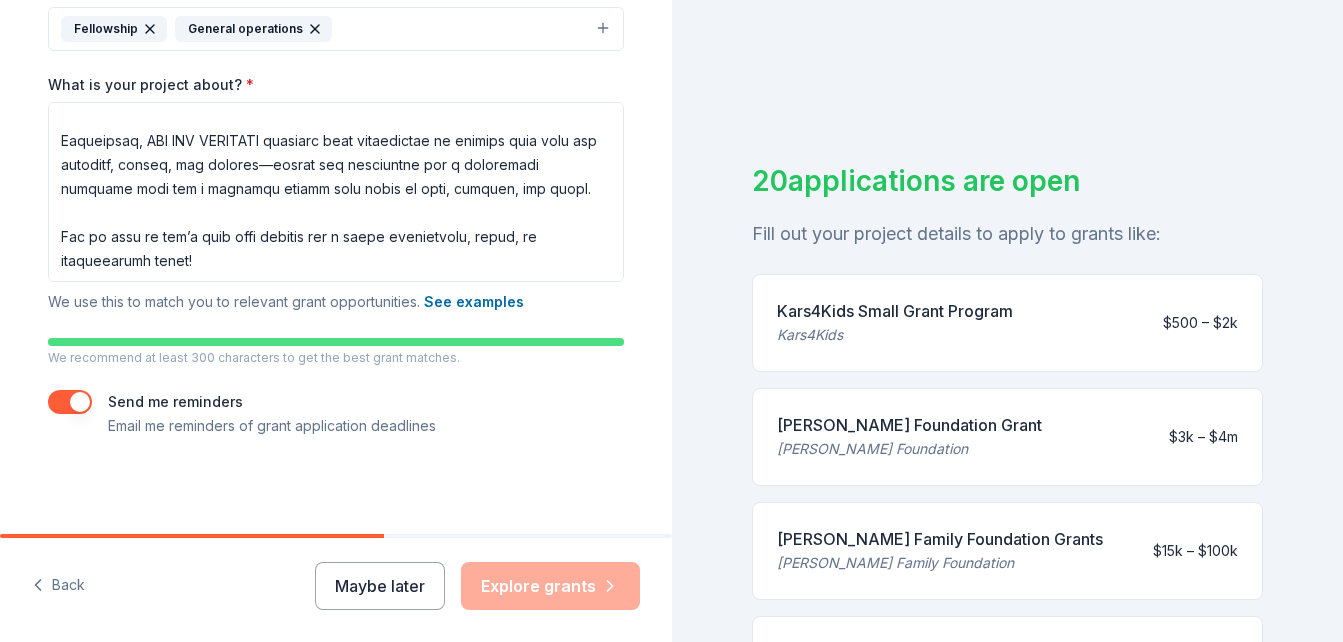 click at bounding box center [70, 402] 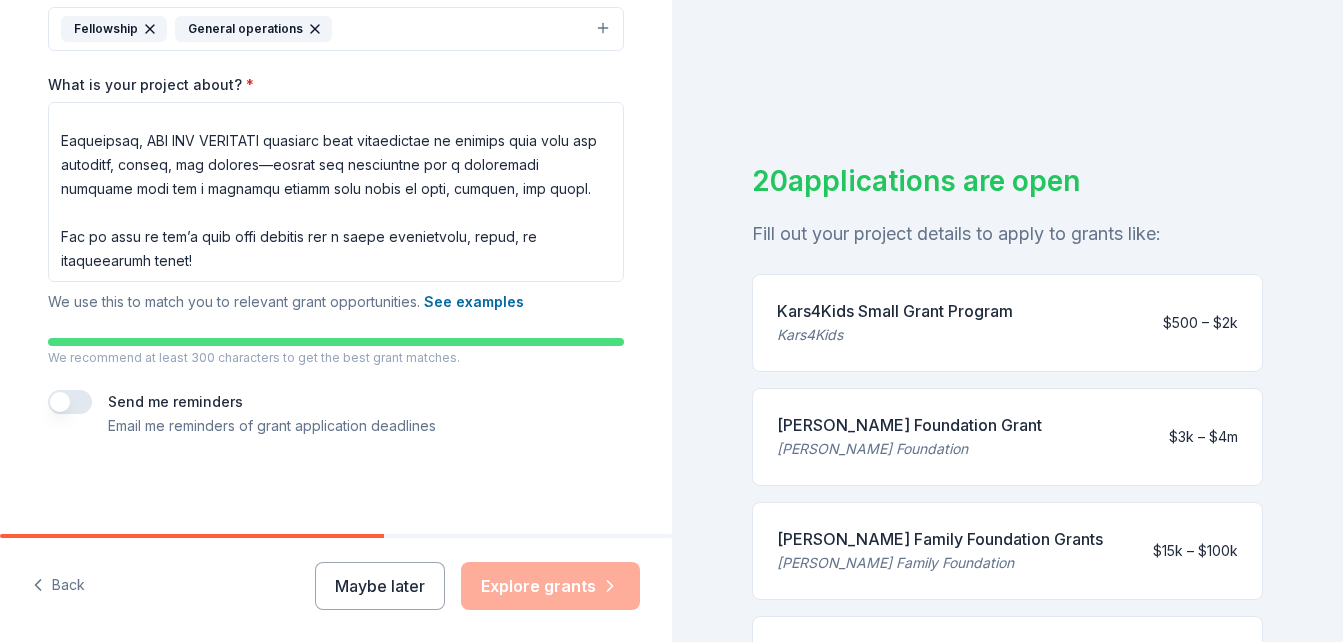 click at bounding box center [70, 402] 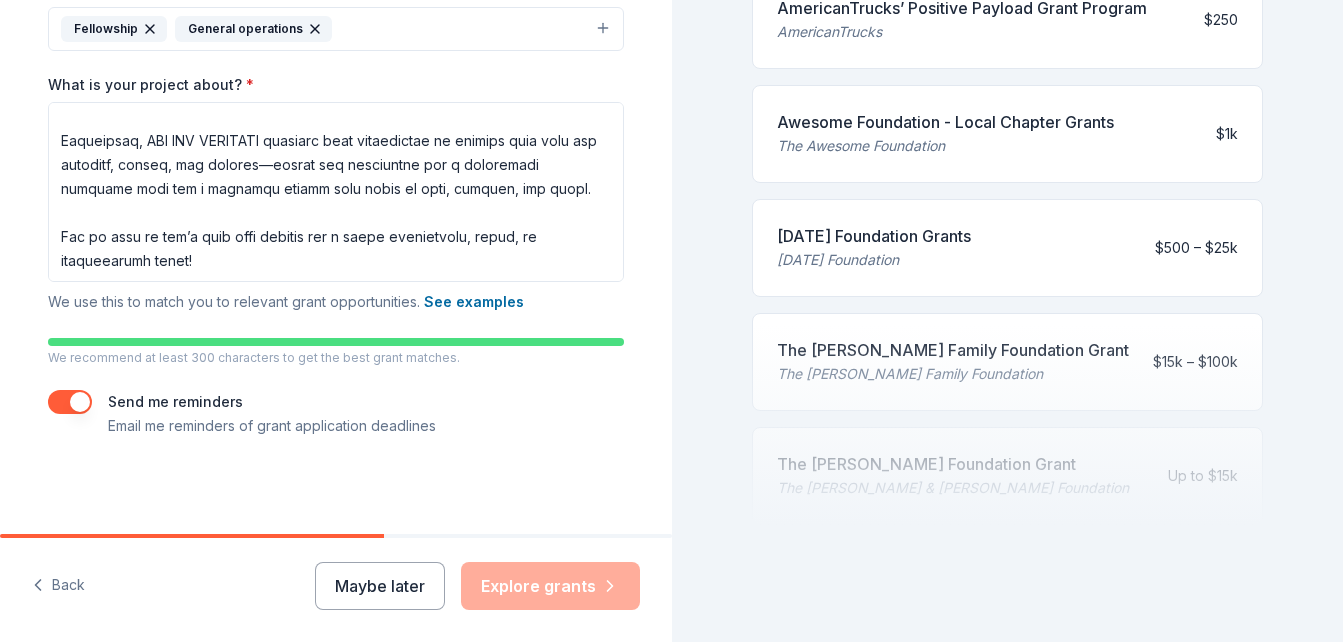 scroll, scrollTop: 923, scrollLeft: 0, axis: vertical 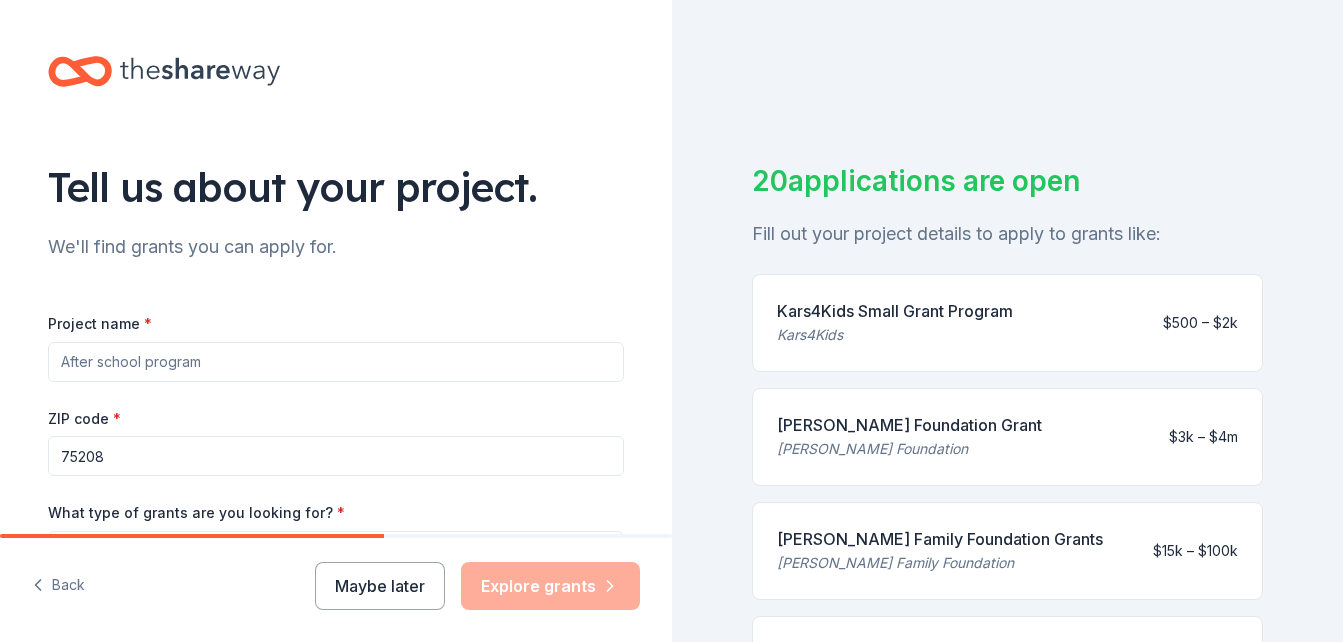 click on "Back" at bounding box center [58, 586] 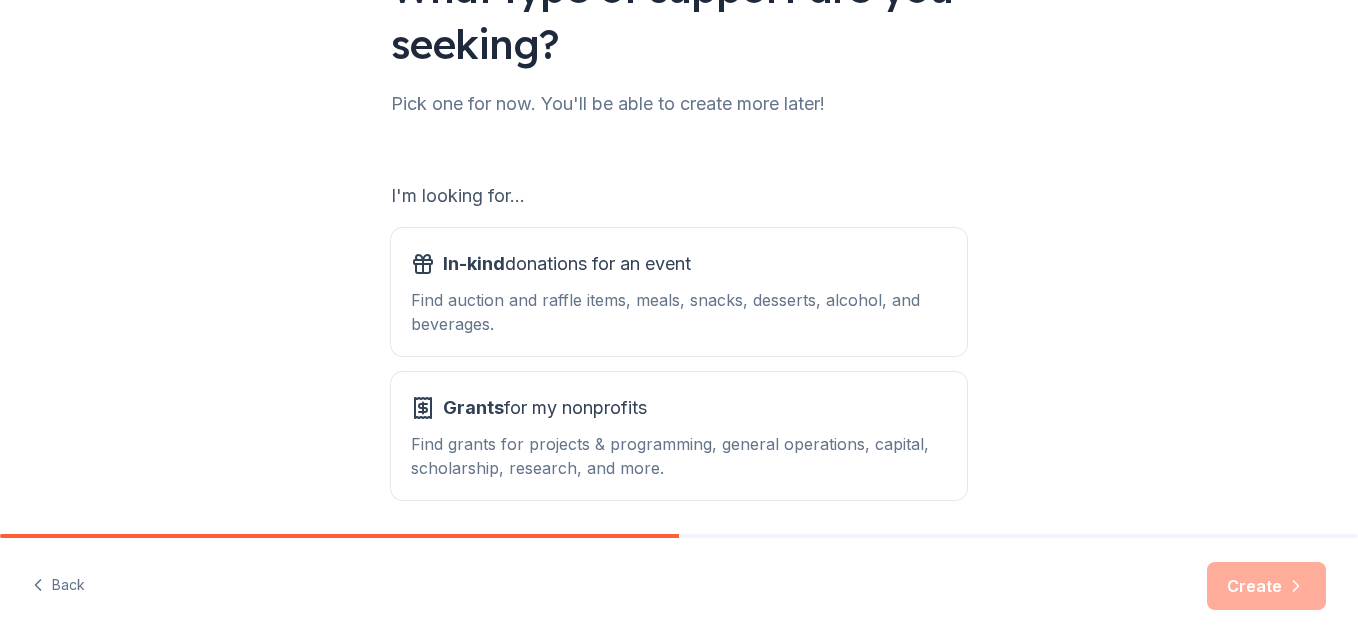 scroll, scrollTop: 210, scrollLeft: 0, axis: vertical 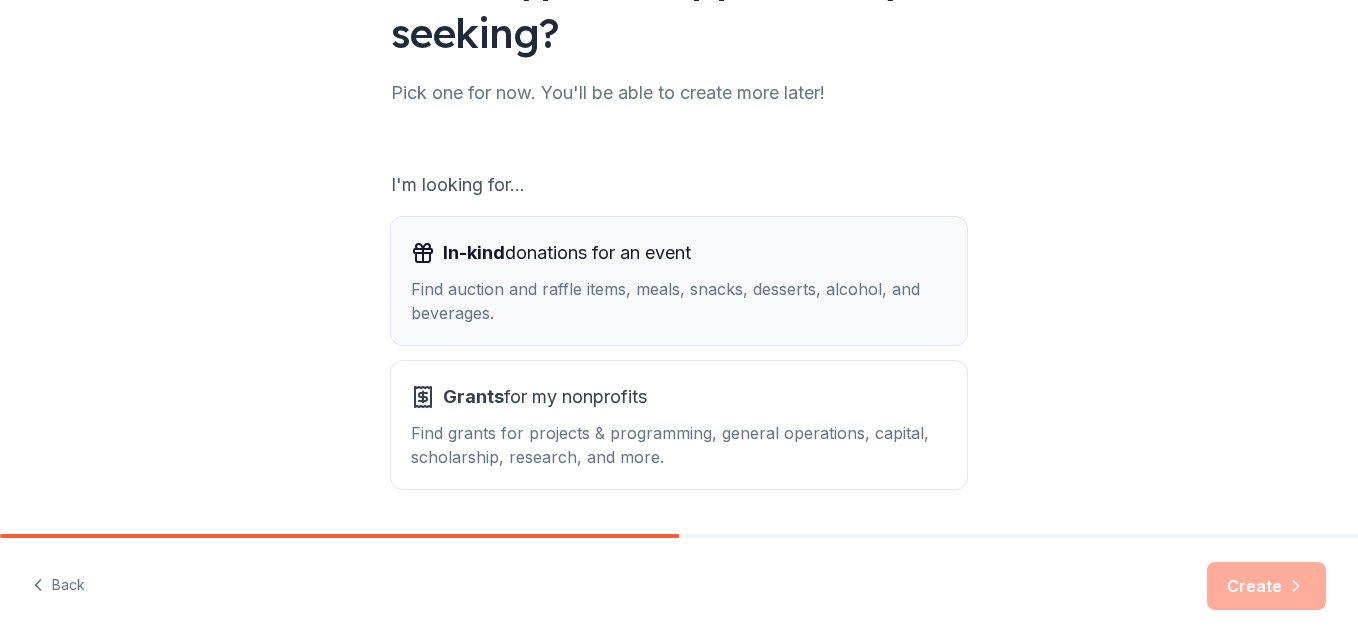 click on "Find auction and raffle items, meals, snacks, desserts, alcohol, and beverages." at bounding box center [679, 301] 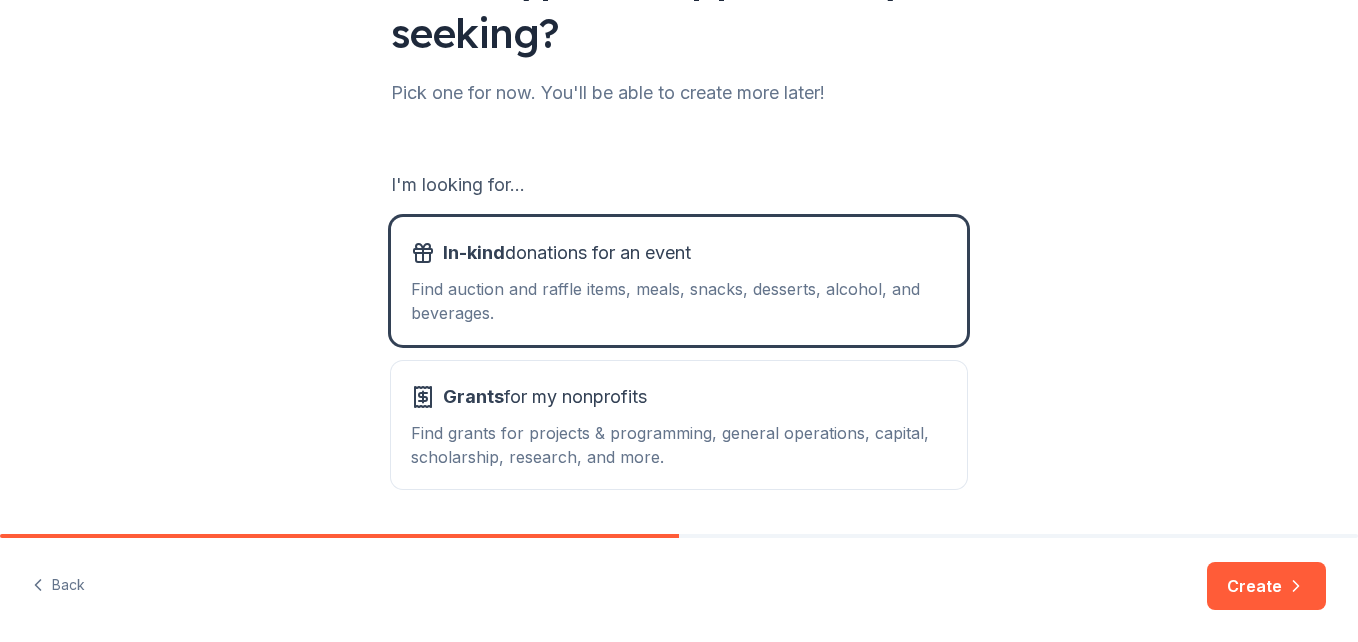 click on "Create" at bounding box center (1266, 586) 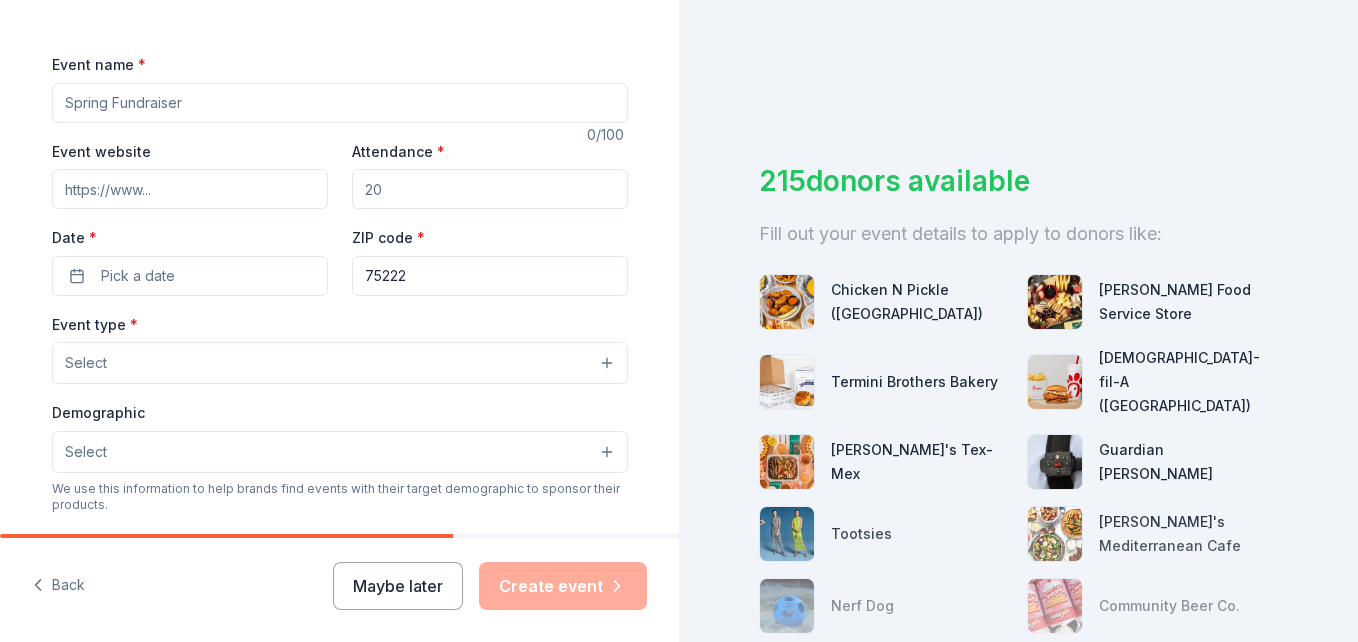 scroll, scrollTop: 267, scrollLeft: 0, axis: vertical 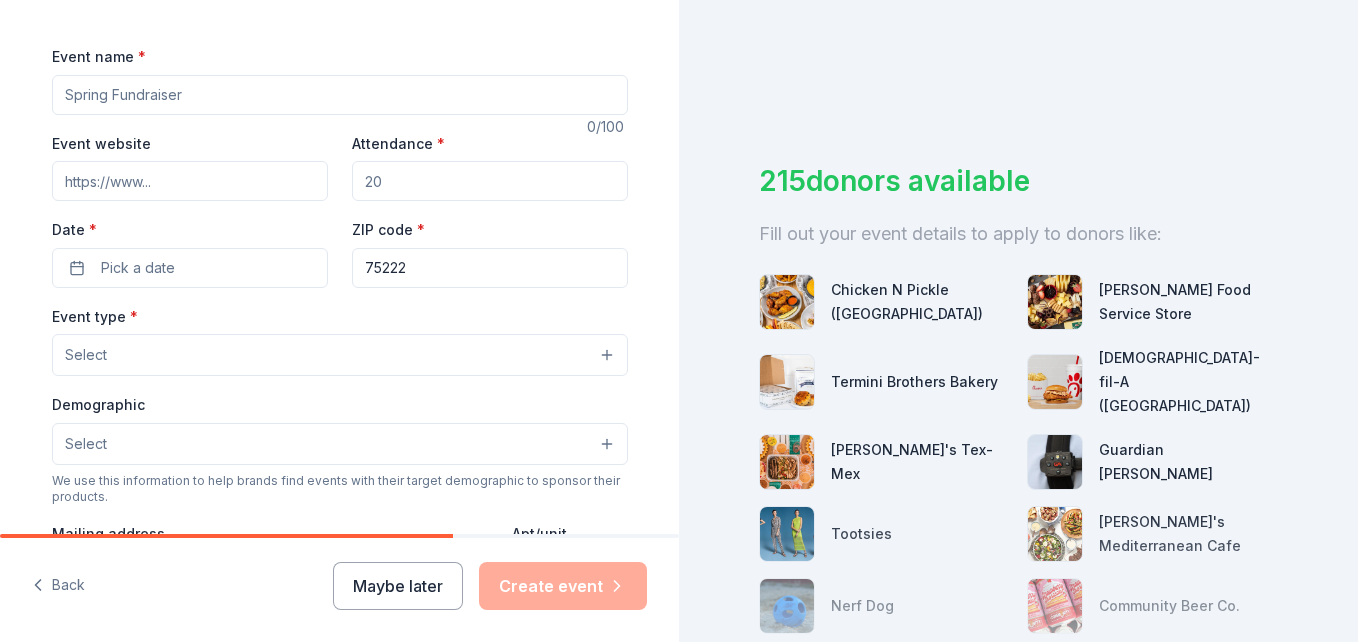 drag, startPoint x: 188, startPoint y: 97, endPoint x: 73, endPoint y: 86, distance: 115.52489 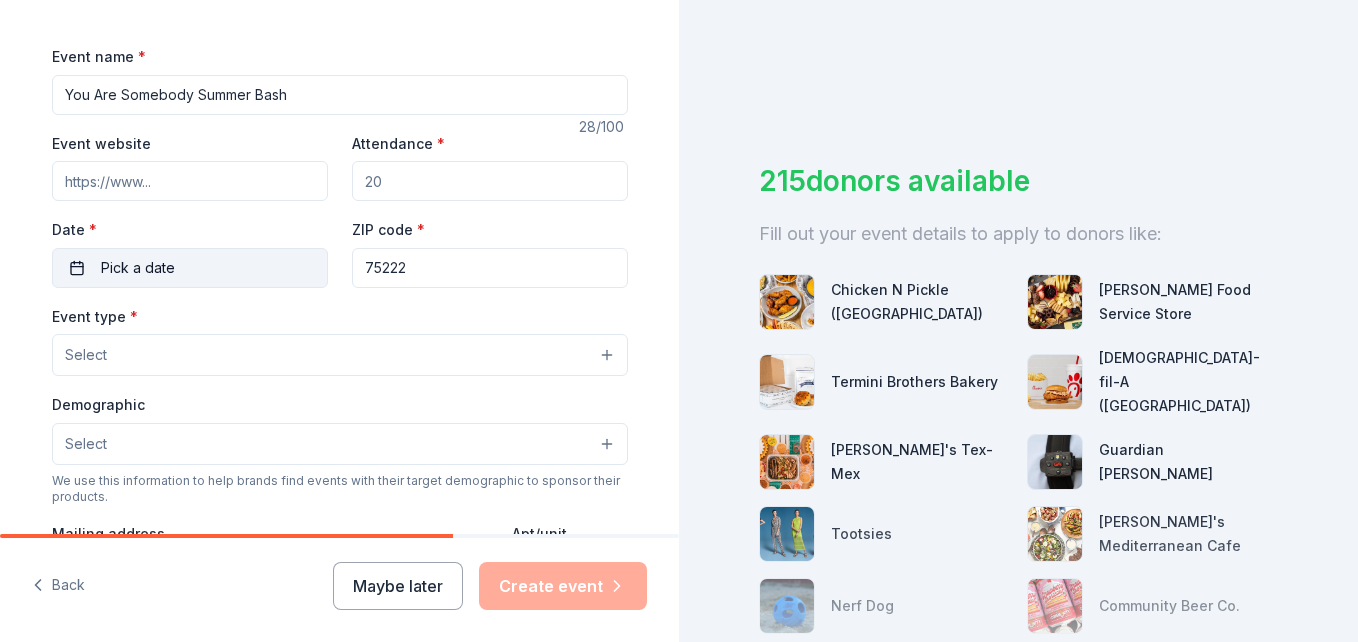 type on "You Are Somebody Summer Bash" 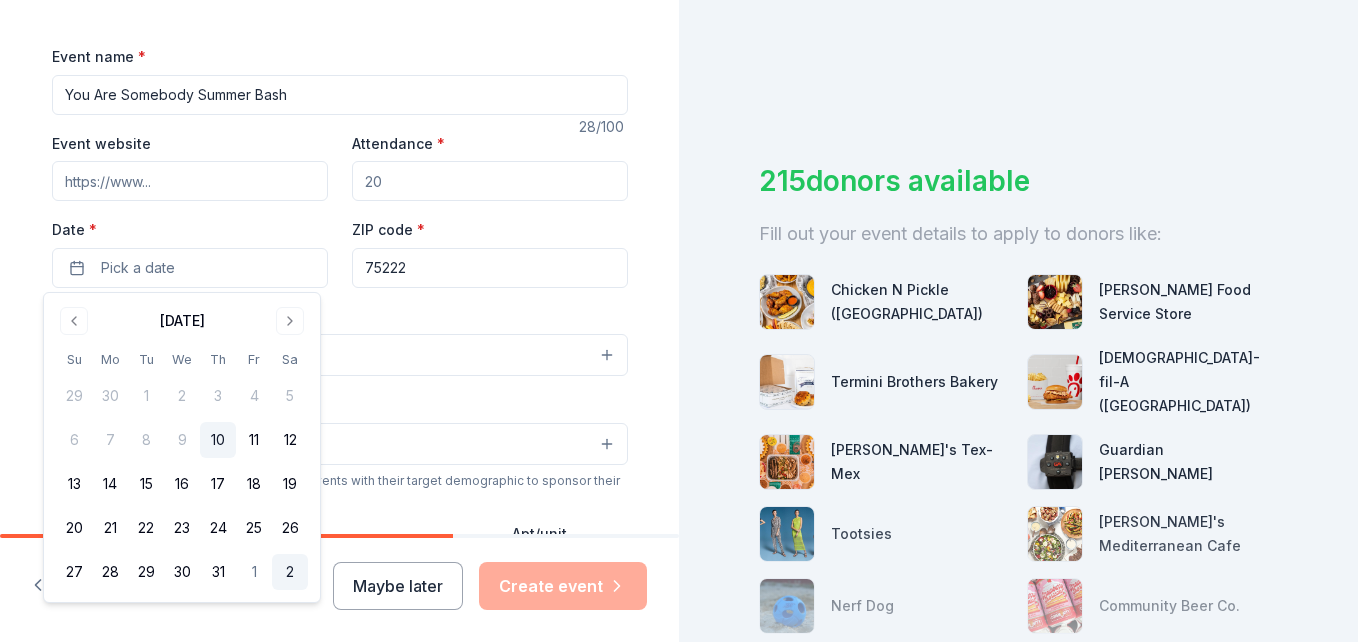 click on "2" at bounding box center (290, 572) 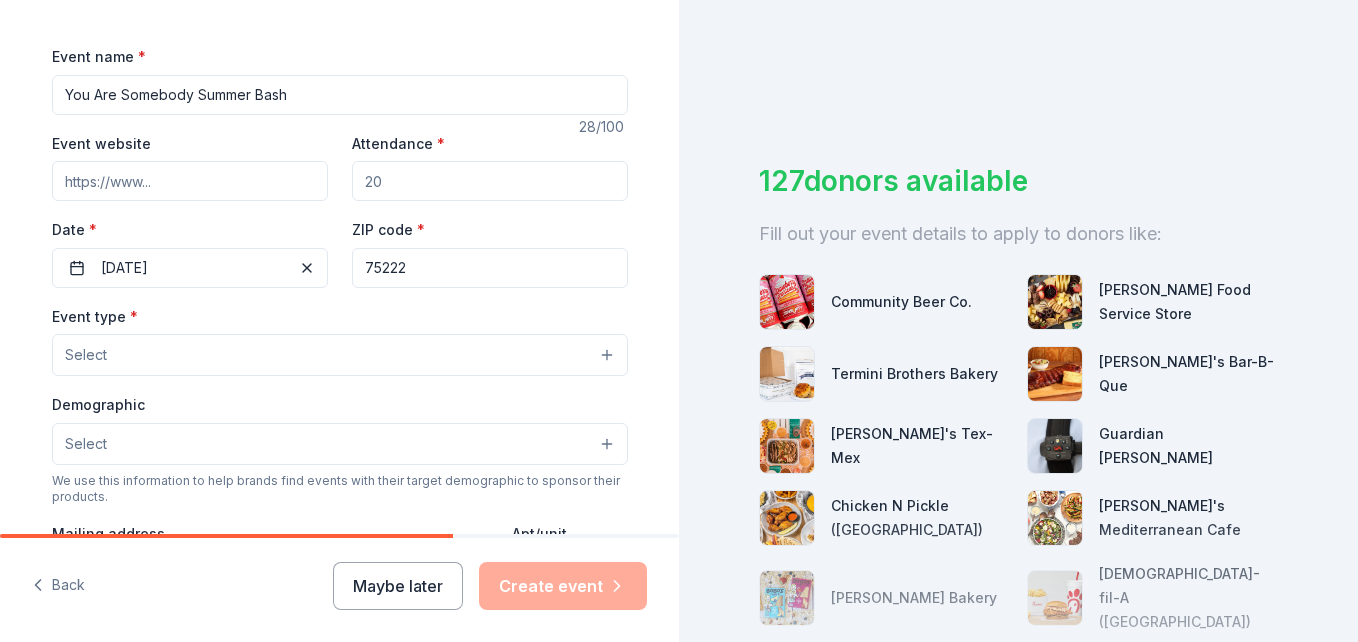 drag, startPoint x: 409, startPoint y: 265, endPoint x: 374, endPoint y: 266, distance: 35.014282 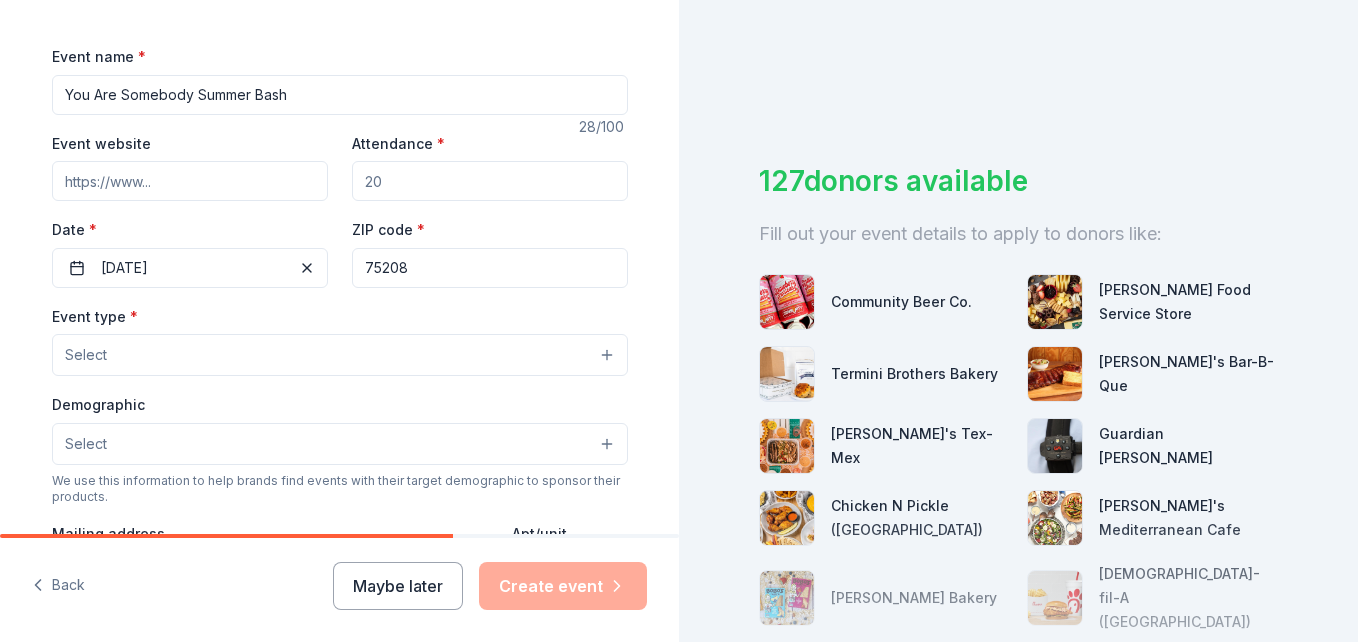 type on "75208" 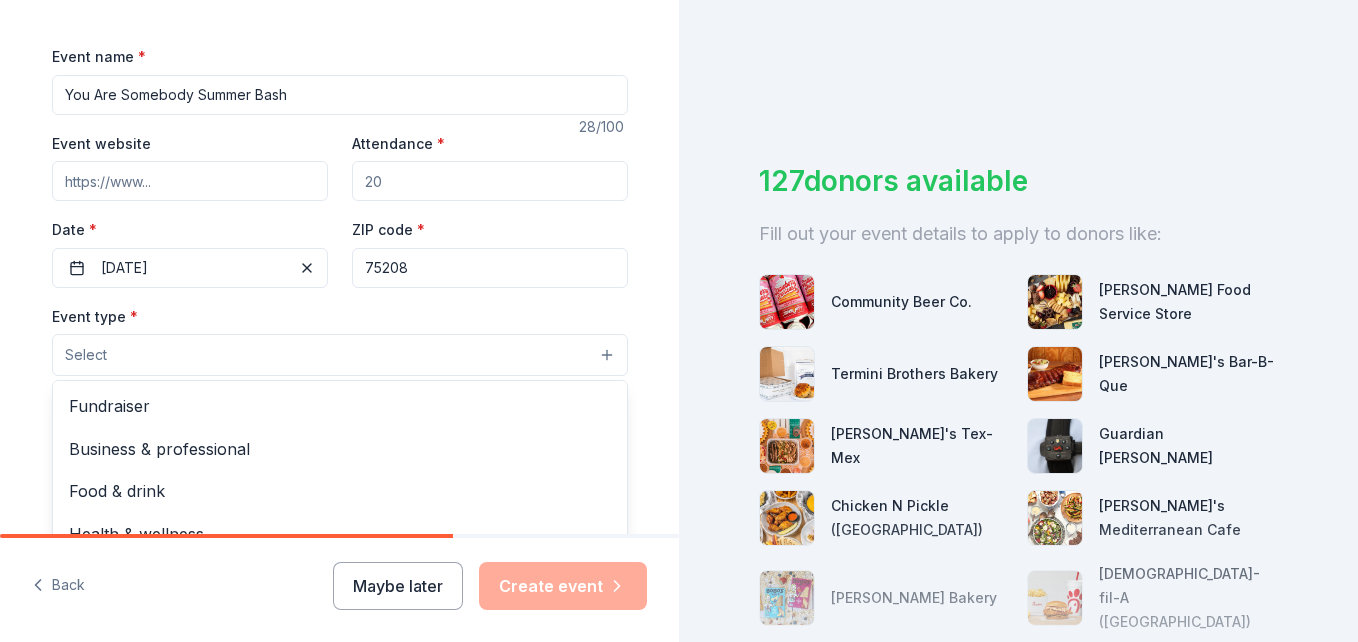 click on "Select" at bounding box center [340, 355] 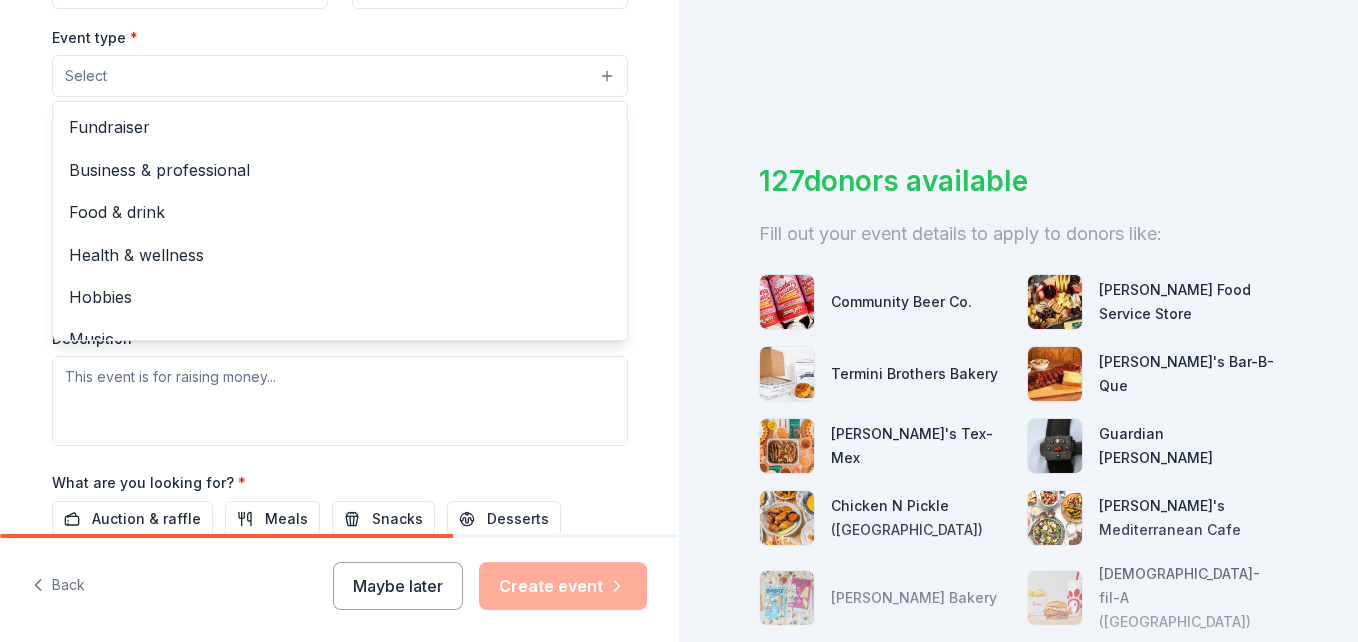 scroll, scrollTop: 554, scrollLeft: 0, axis: vertical 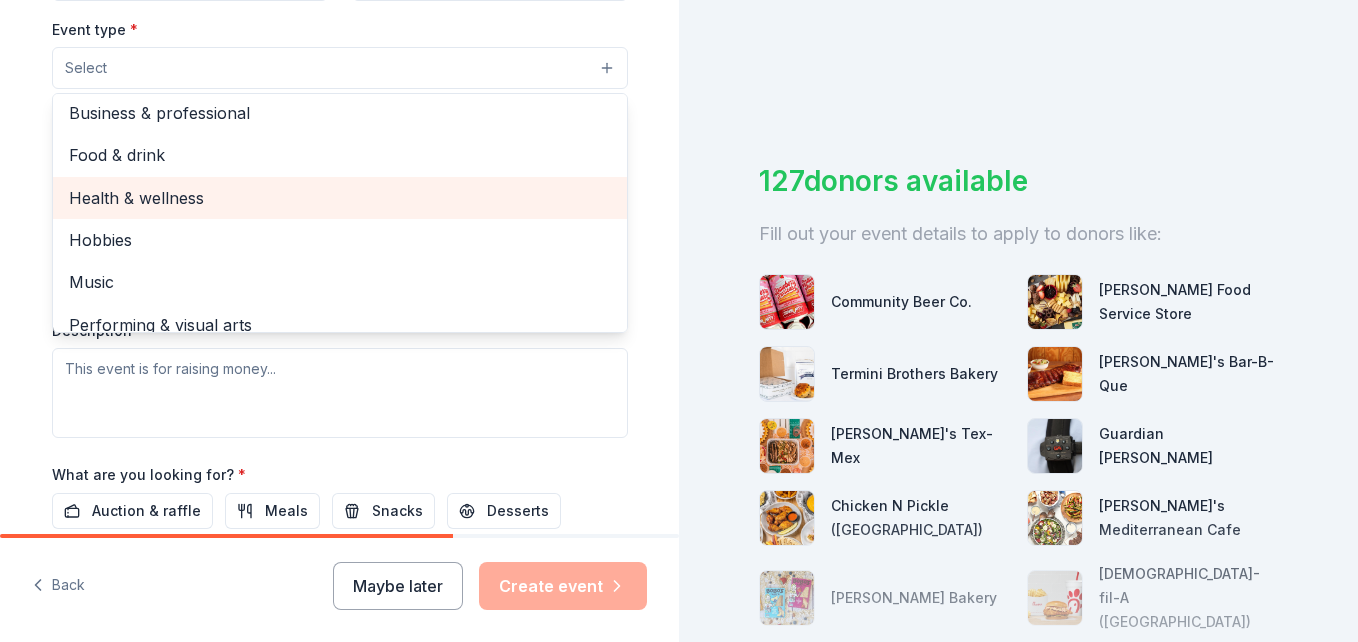 click on "Health & wellness" at bounding box center (340, 198) 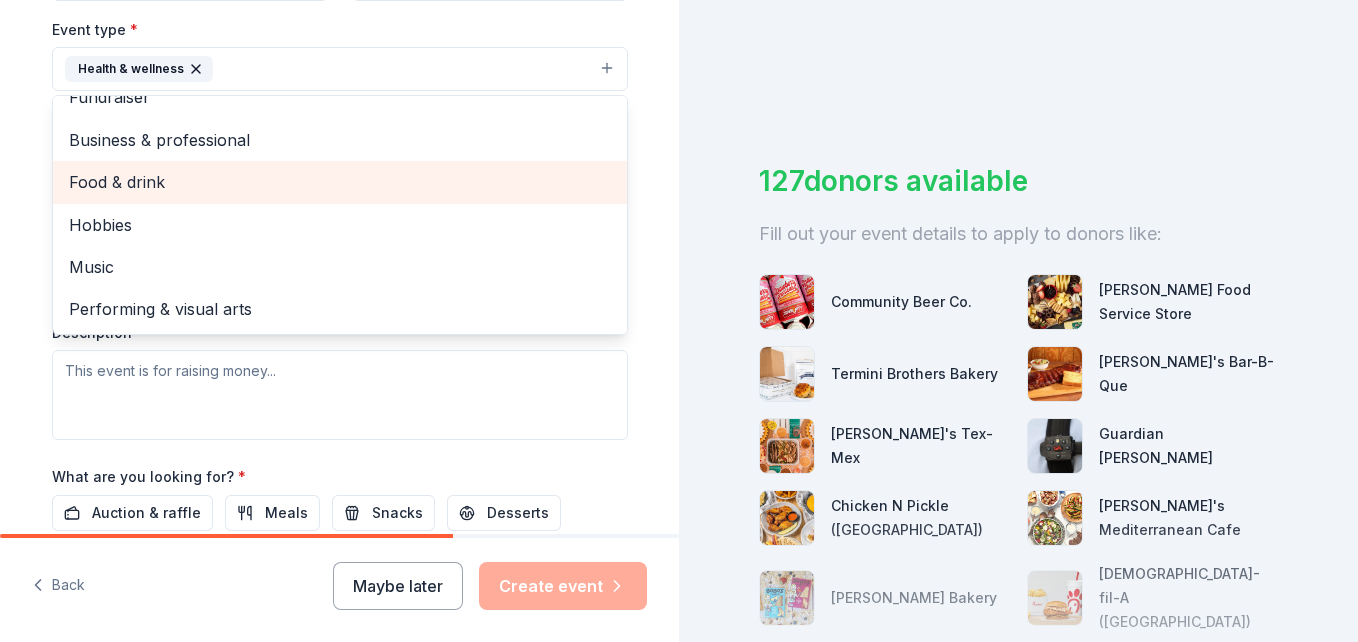 drag, startPoint x: 132, startPoint y: 187, endPoint x: 133, endPoint y: 175, distance: 12.0415945 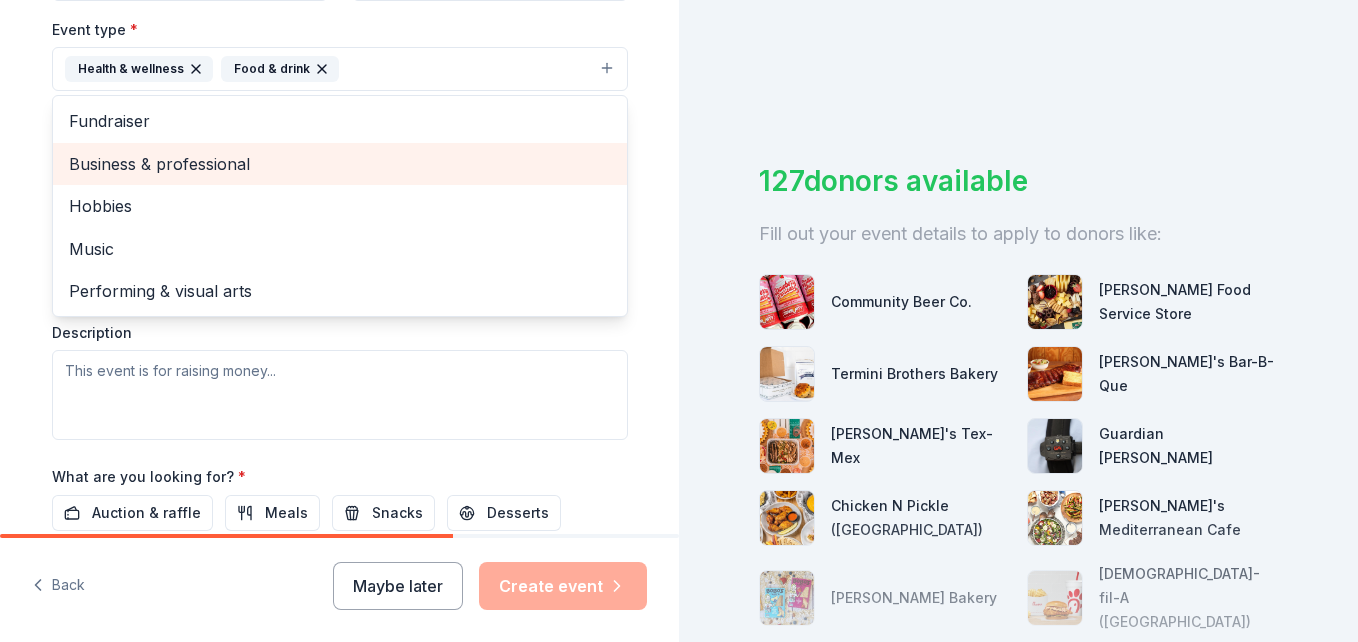 scroll, scrollTop: 0, scrollLeft: 0, axis: both 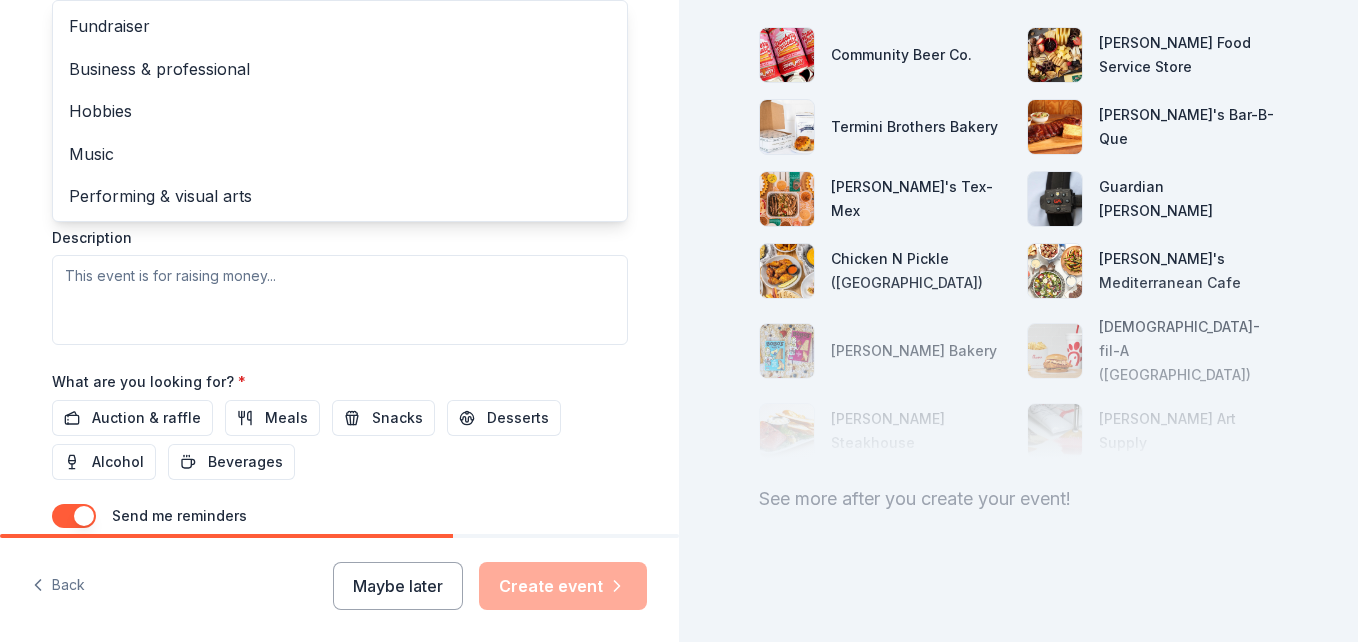 drag, startPoint x: 1351, startPoint y: 162, endPoint x: 1361, endPoint y: 355, distance: 193.2589 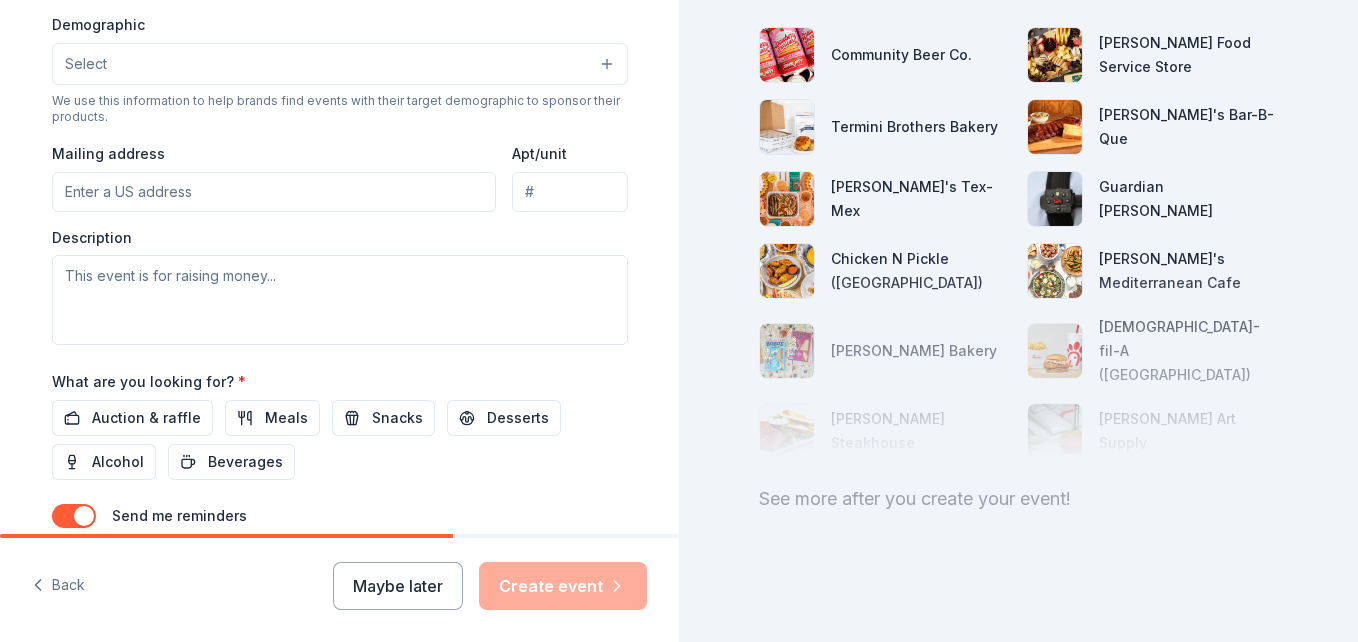 scroll, scrollTop: 356, scrollLeft: 0, axis: vertical 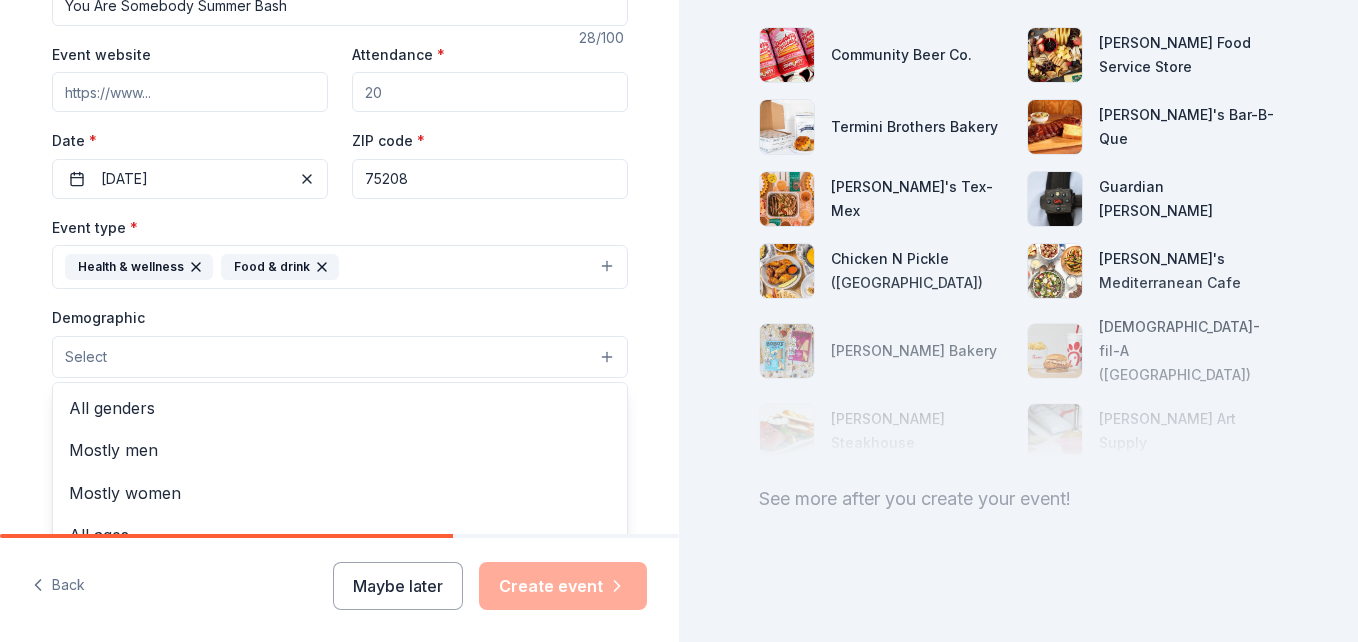 click on "Select" at bounding box center [340, 357] 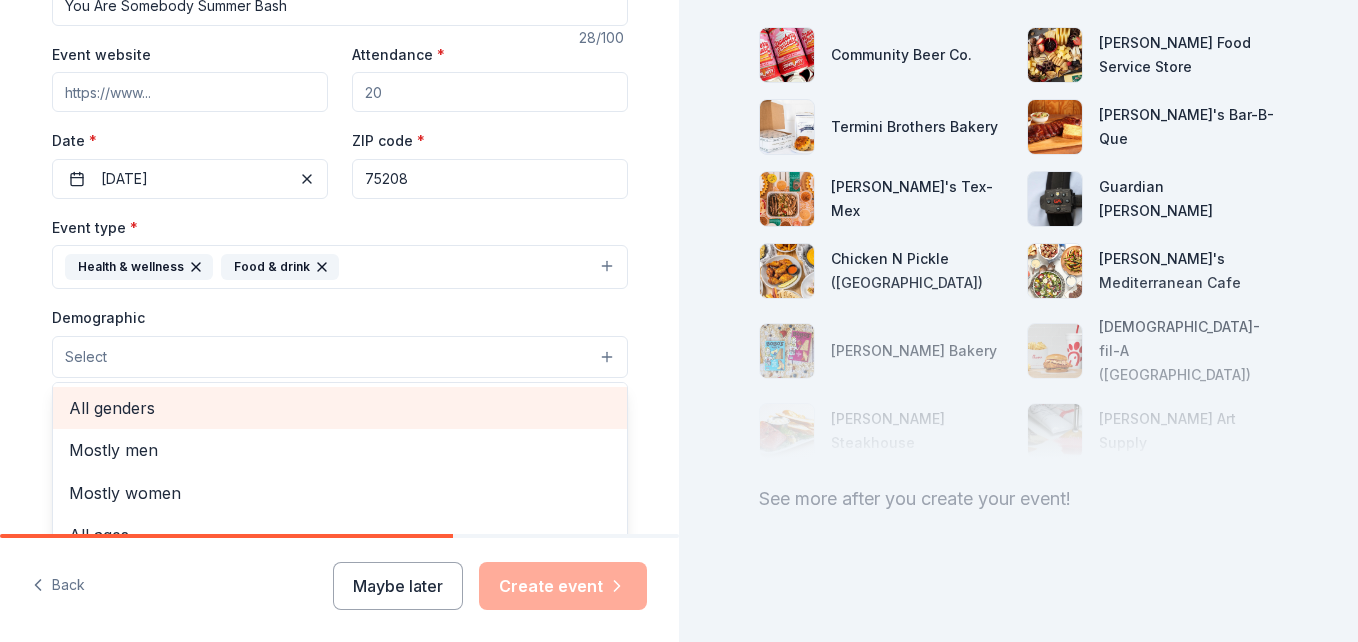 click on "All genders" at bounding box center [340, 408] 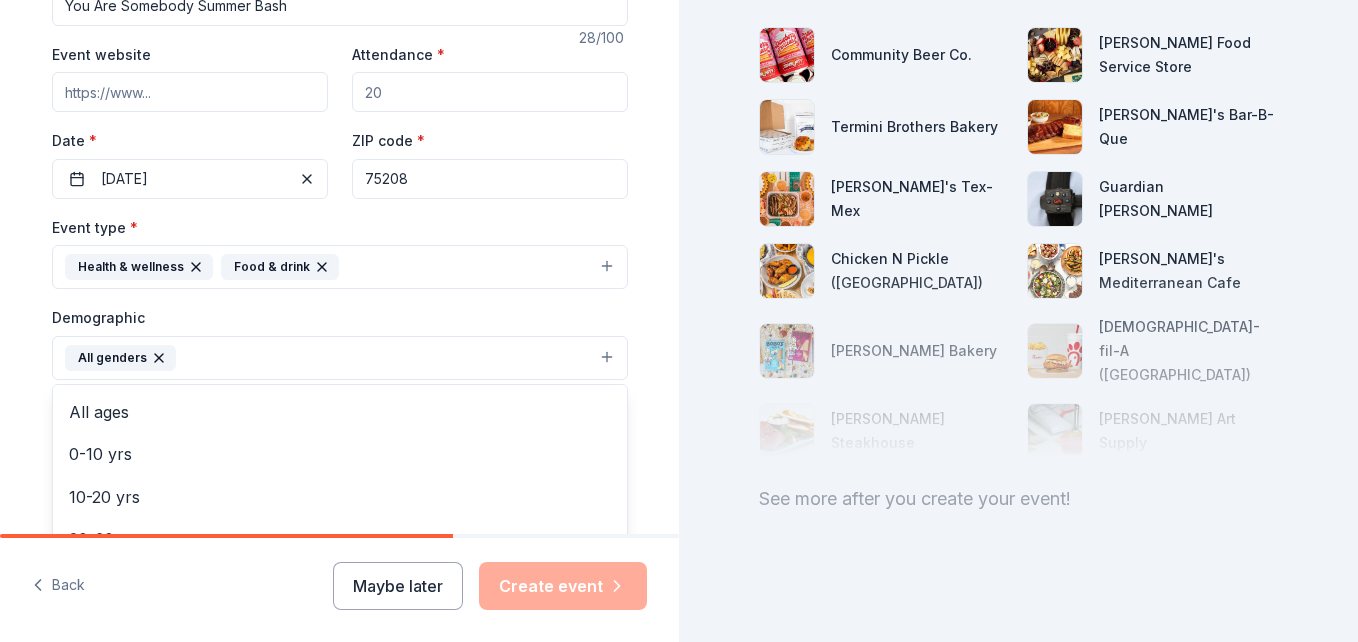 scroll, scrollTop: 97, scrollLeft: 0, axis: vertical 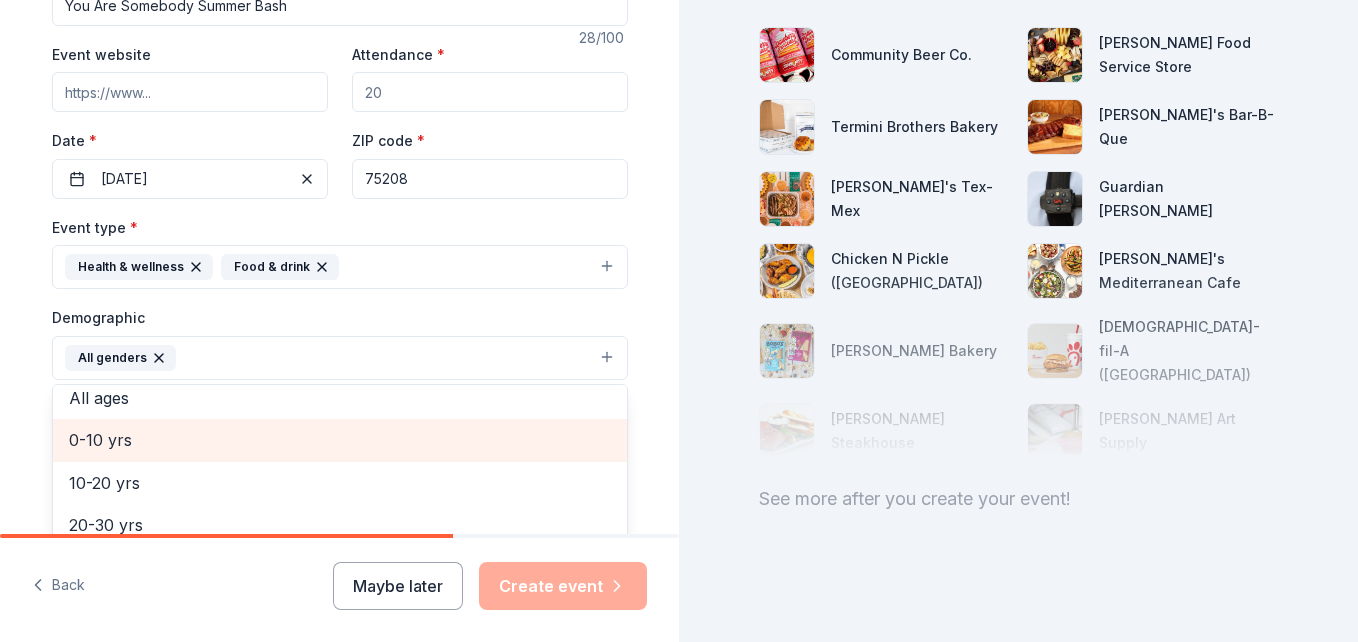click on "0-10 yrs" at bounding box center [340, 440] 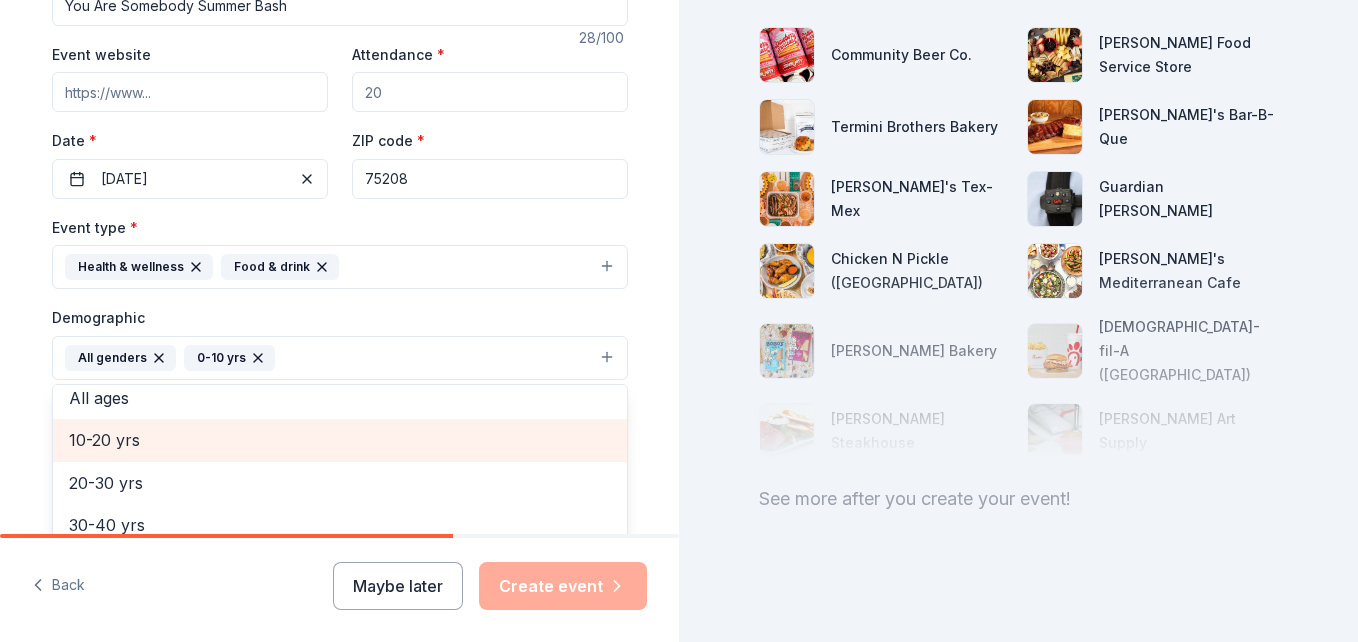 click on "10-20 yrs" at bounding box center (340, 440) 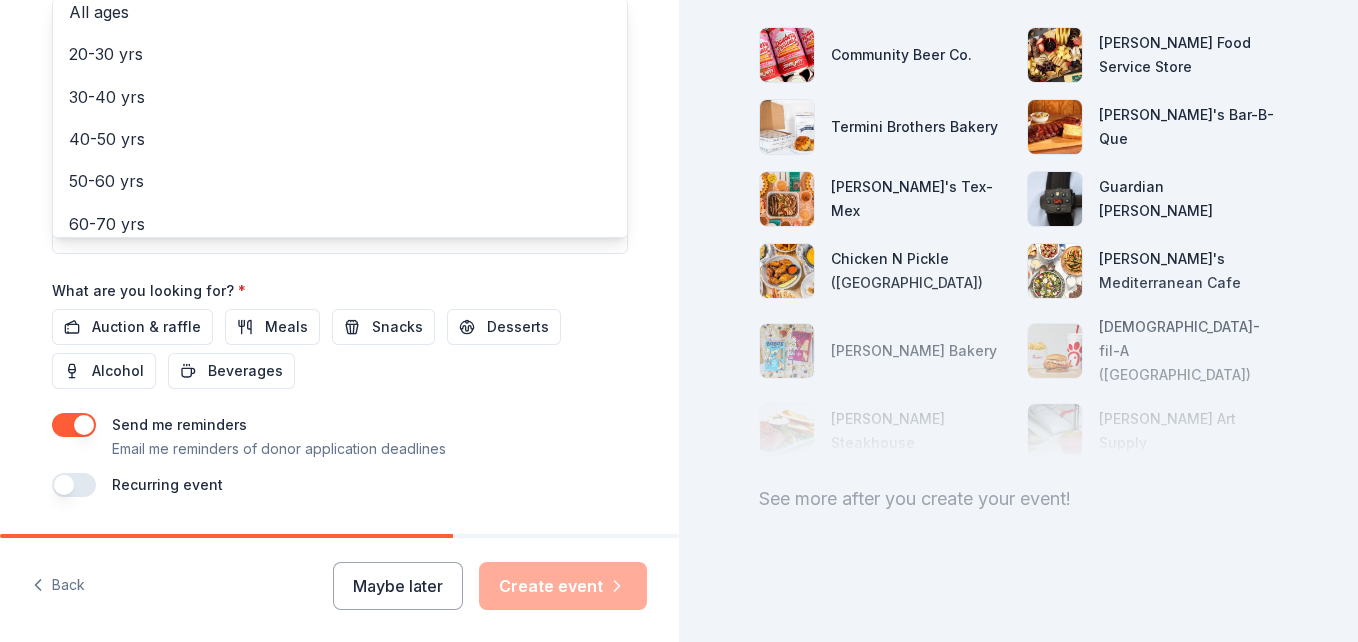 scroll, scrollTop: 801, scrollLeft: 0, axis: vertical 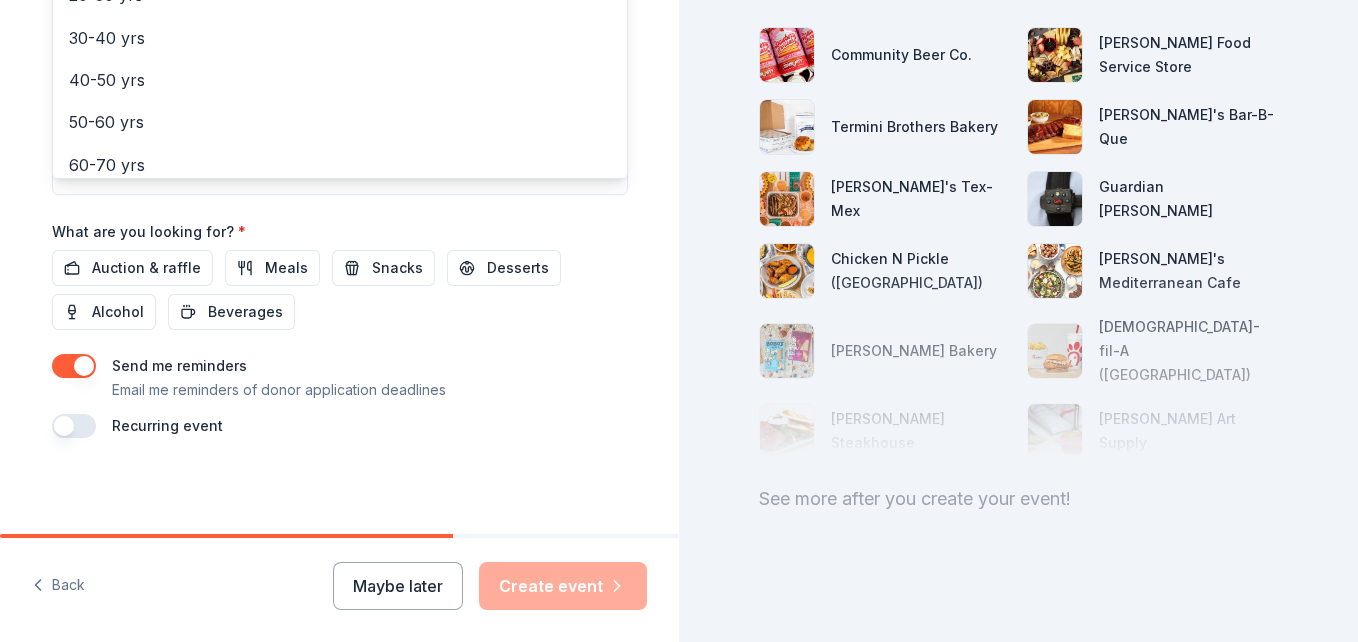 click on "Event name * You Are Somebody Summer Bash 28 /100 Event website Attendance * Date * [DATE] ZIP code * 75208 Event type * Health & wellness Food & drink Demographic All genders 0-10 yrs 10-20 yrs Mostly men Mostly women All ages [DEMOGRAPHIC_DATA] yrs 30-40 yrs 40-50 yrs 50-60 yrs 60-70 yrs 70-80 yrs 80+ yrs We use this information to help brands find events with their target demographic to sponsor their products. Mailing address Apt/unit Description What are you looking for? * Auction & raffle Meals Snacks Desserts Alcohol Beverages Send me reminders Email me reminders of donor application deadlines Recurring event" at bounding box center (340, -26) 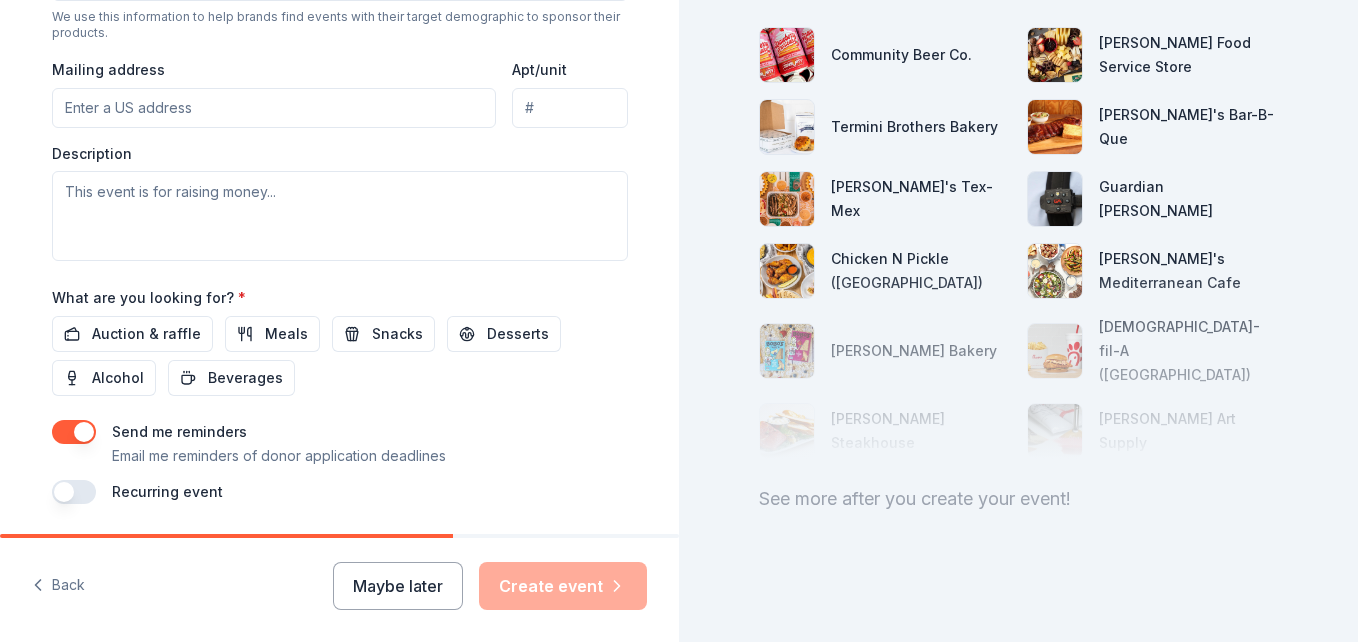 scroll, scrollTop: 752, scrollLeft: 0, axis: vertical 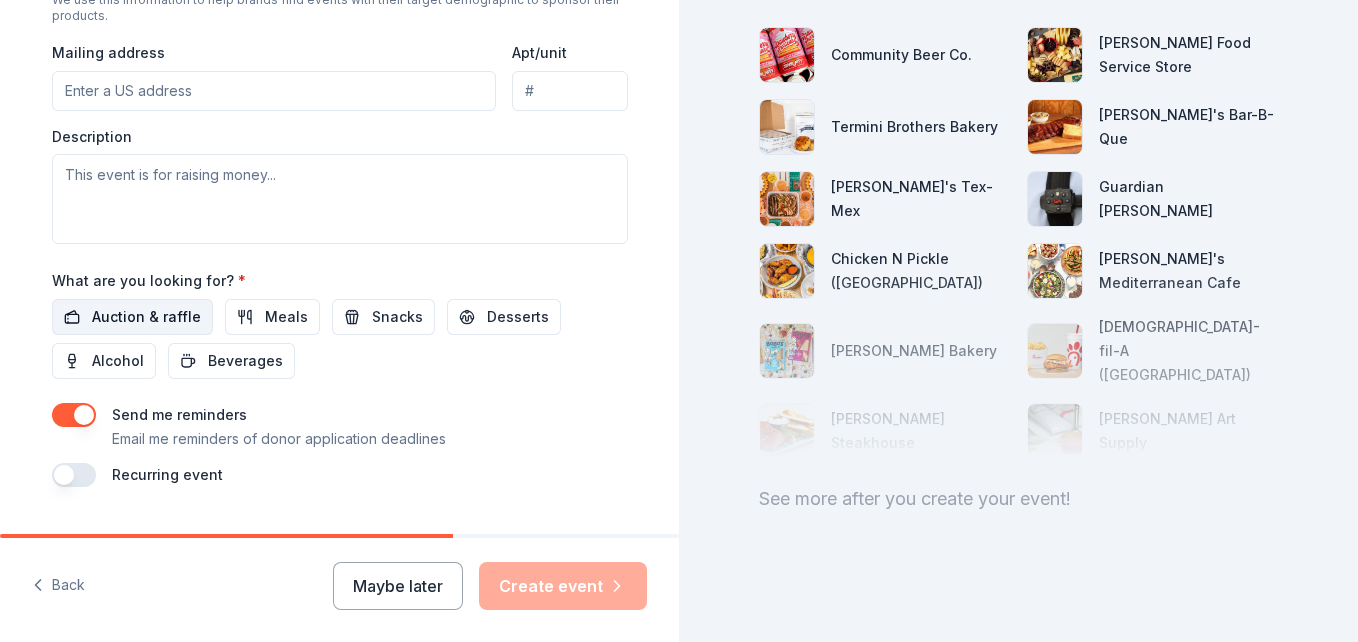 click on "Auction & raffle" at bounding box center [146, 317] 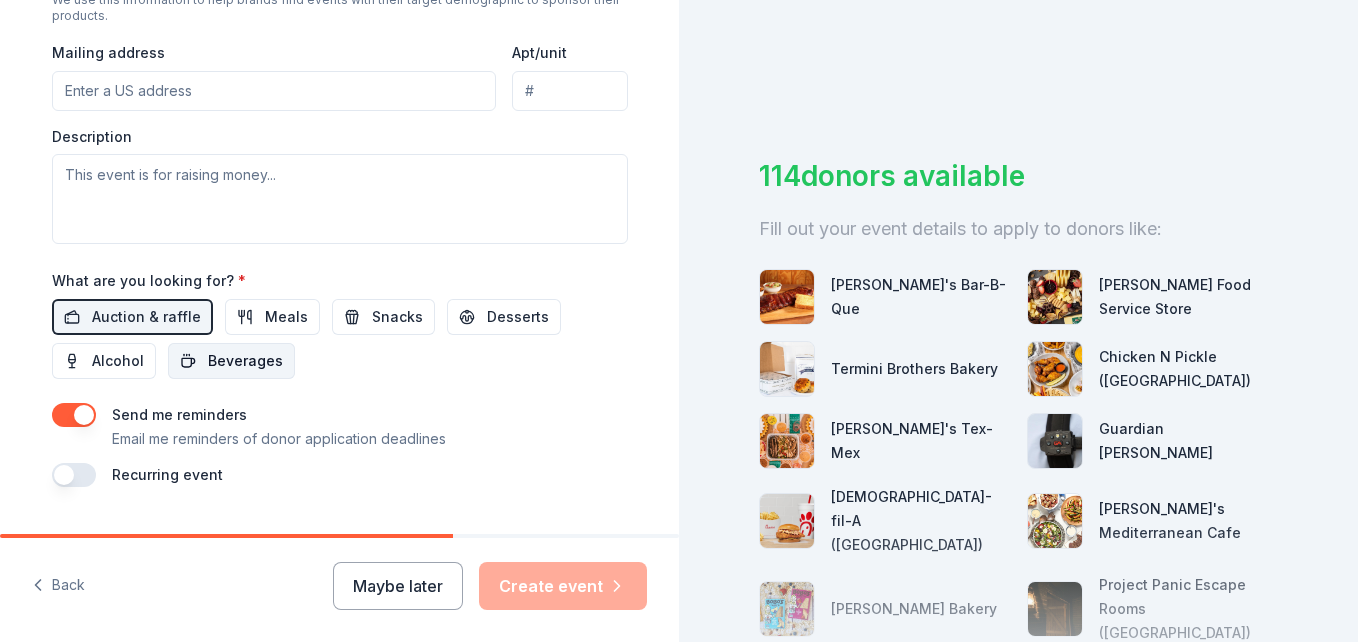 scroll, scrollTop: 247, scrollLeft: 0, axis: vertical 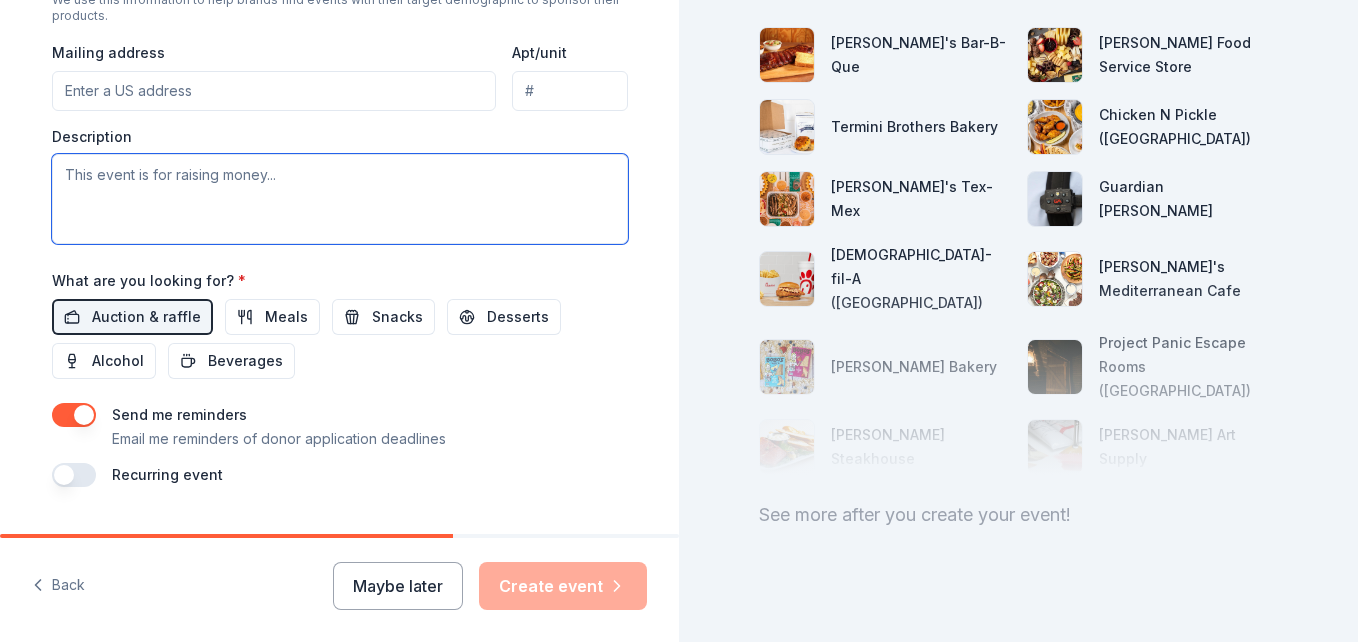 click at bounding box center [340, 199] 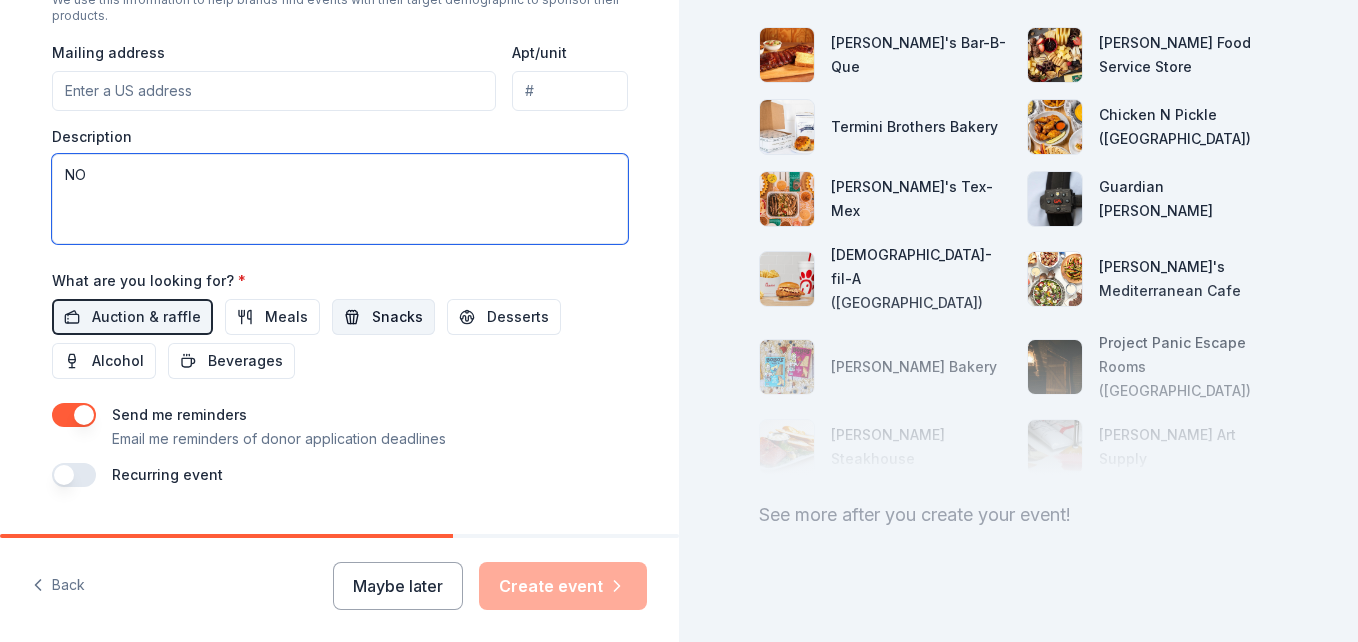 type on "NO" 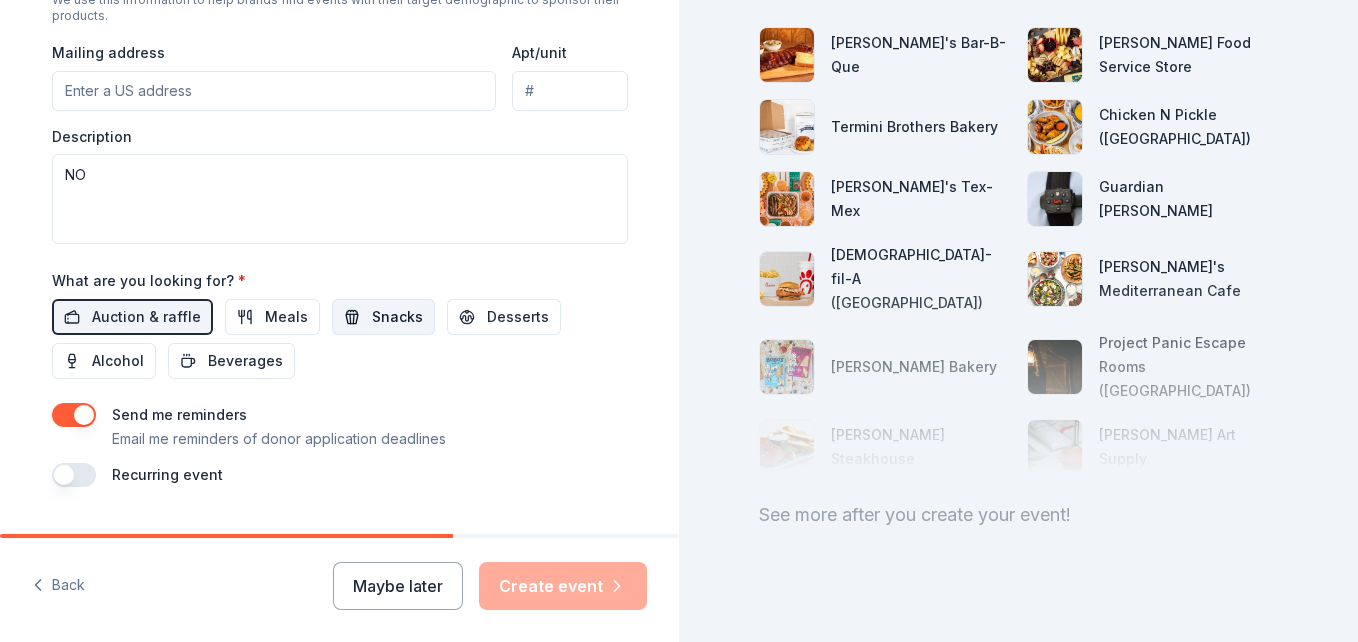 click on "Snacks" at bounding box center [397, 317] 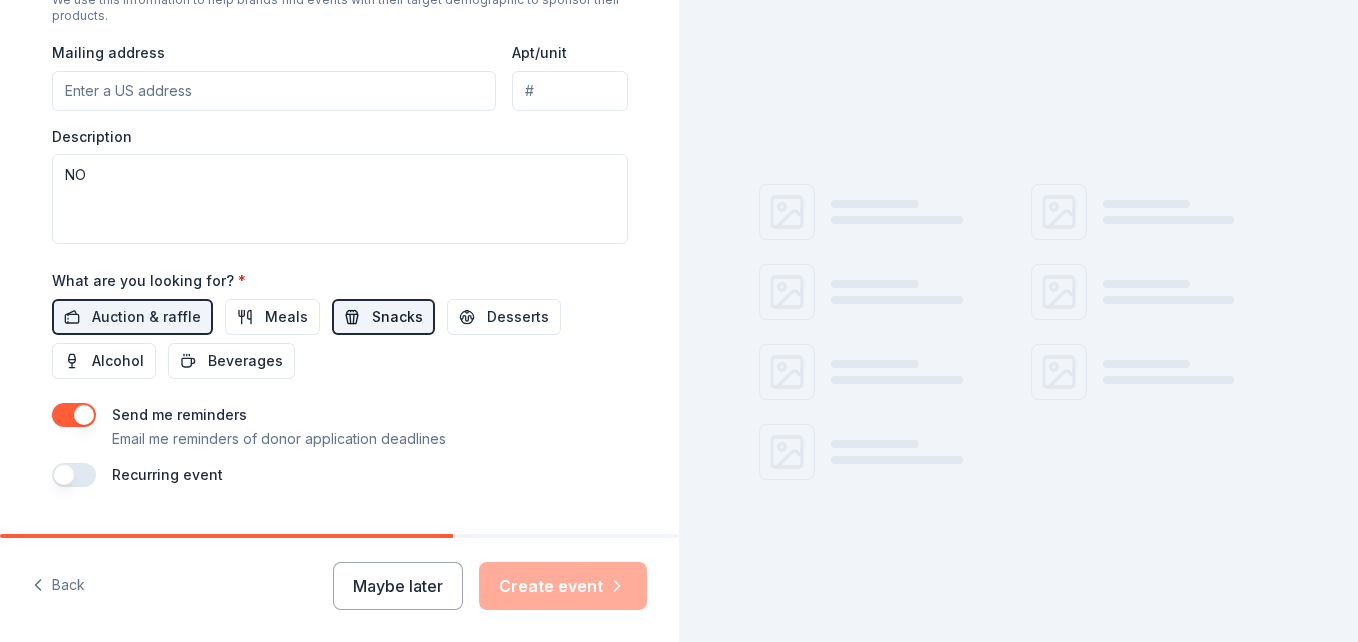 scroll, scrollTop: 247, scrollLeft: 0, axis: vertical 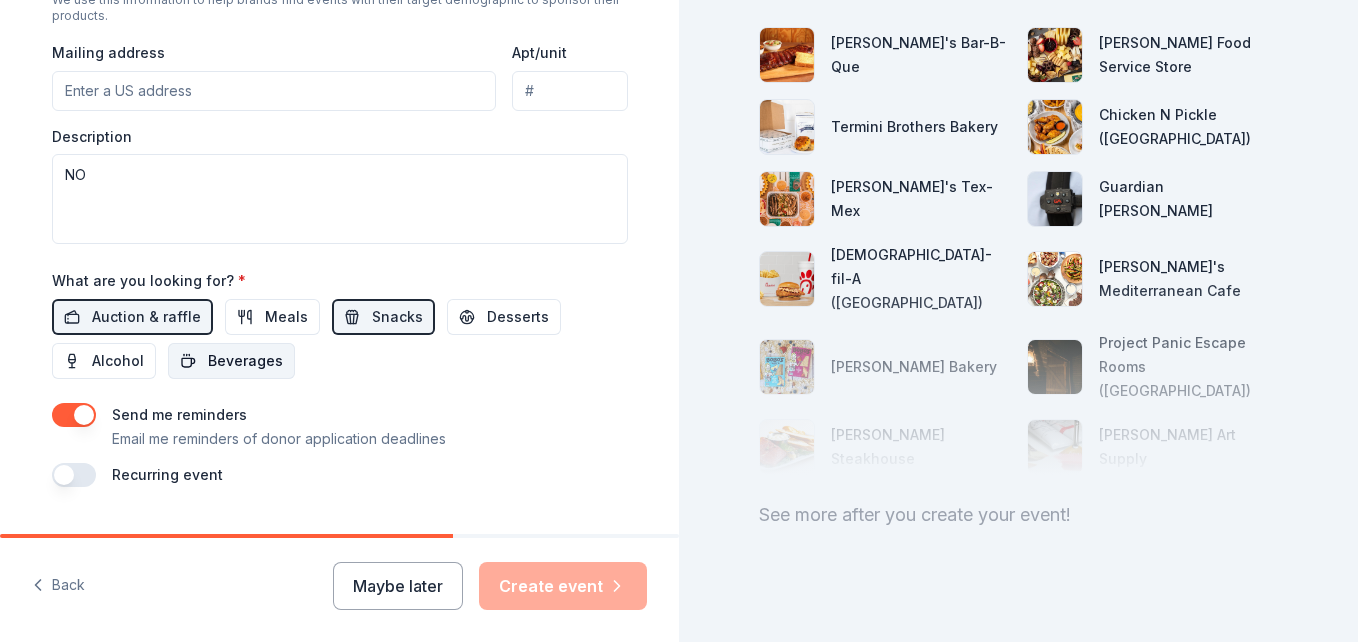 click on "Beverages" at bounding box center (245, 361) 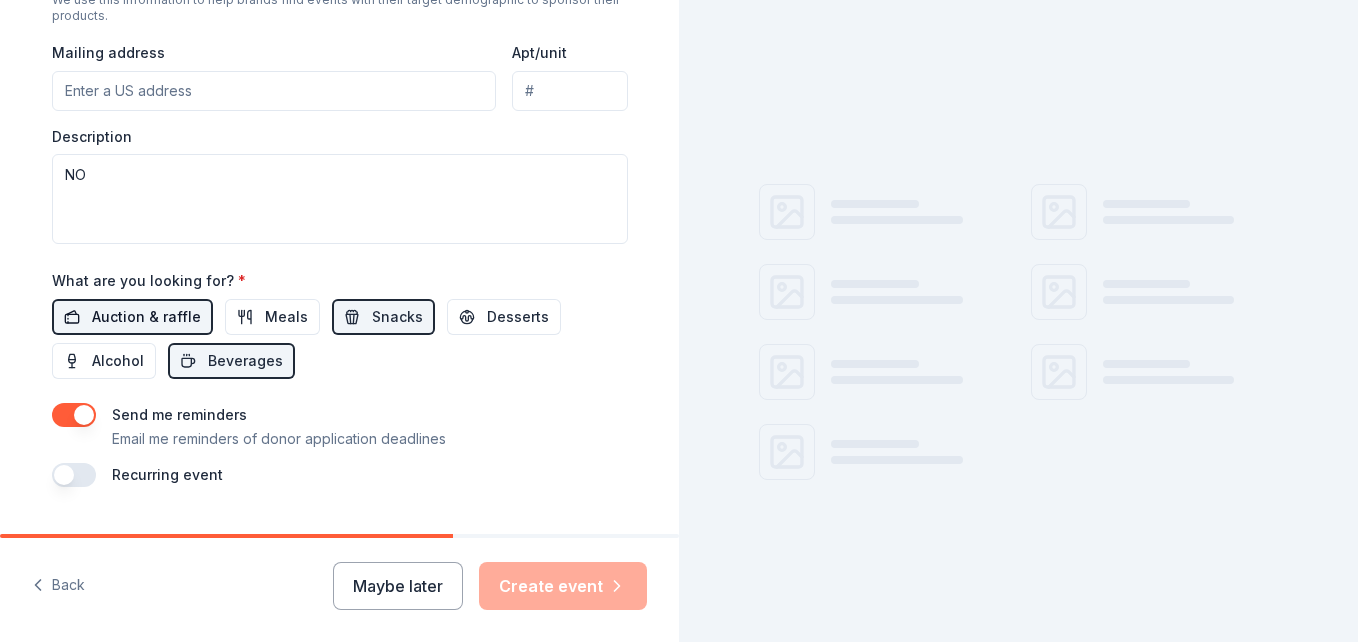 scroll, scrollTop: 247, scrollLeft: 0, axis: vertical 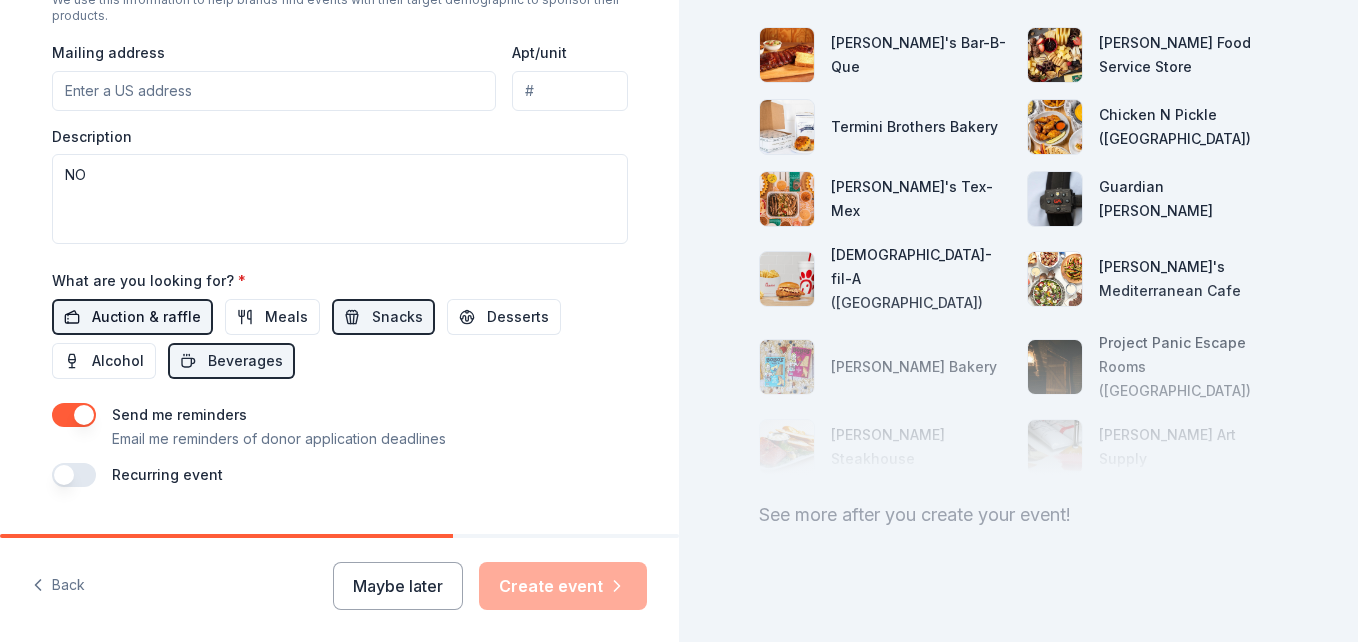 click on "Auction & raffle" at bounding box center (146, 317) 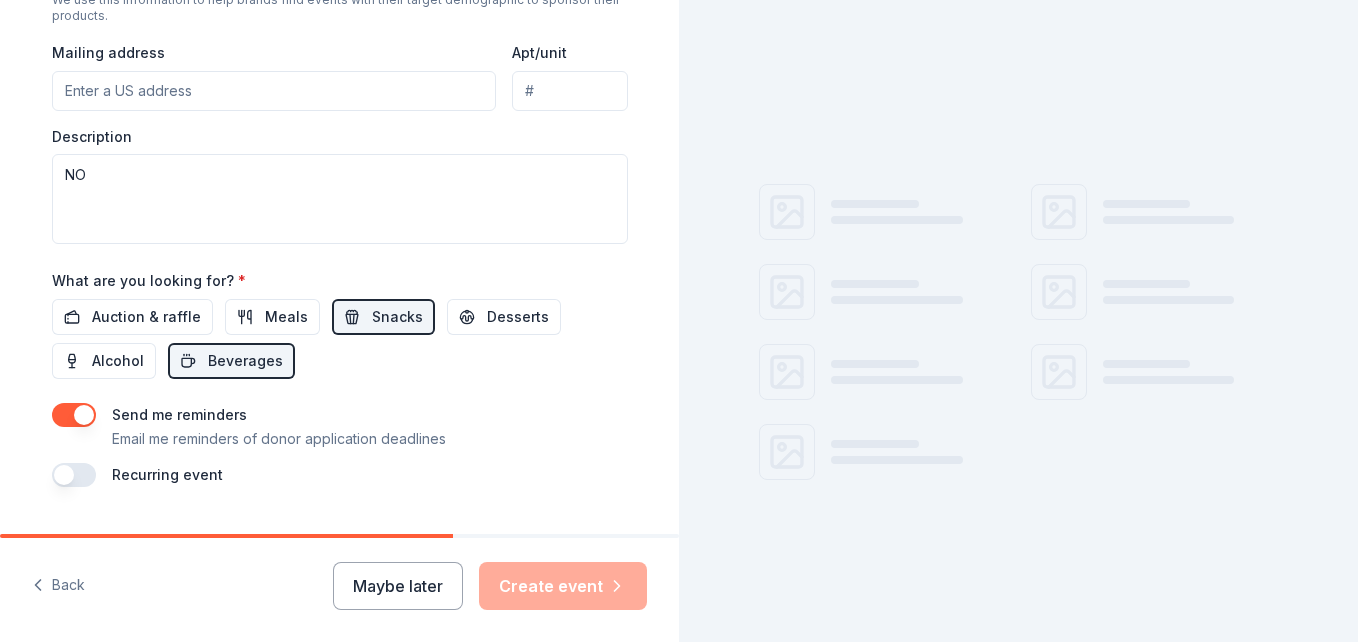 scroll, scrollTop: 215, scrollLeft: 0, axis: vertical 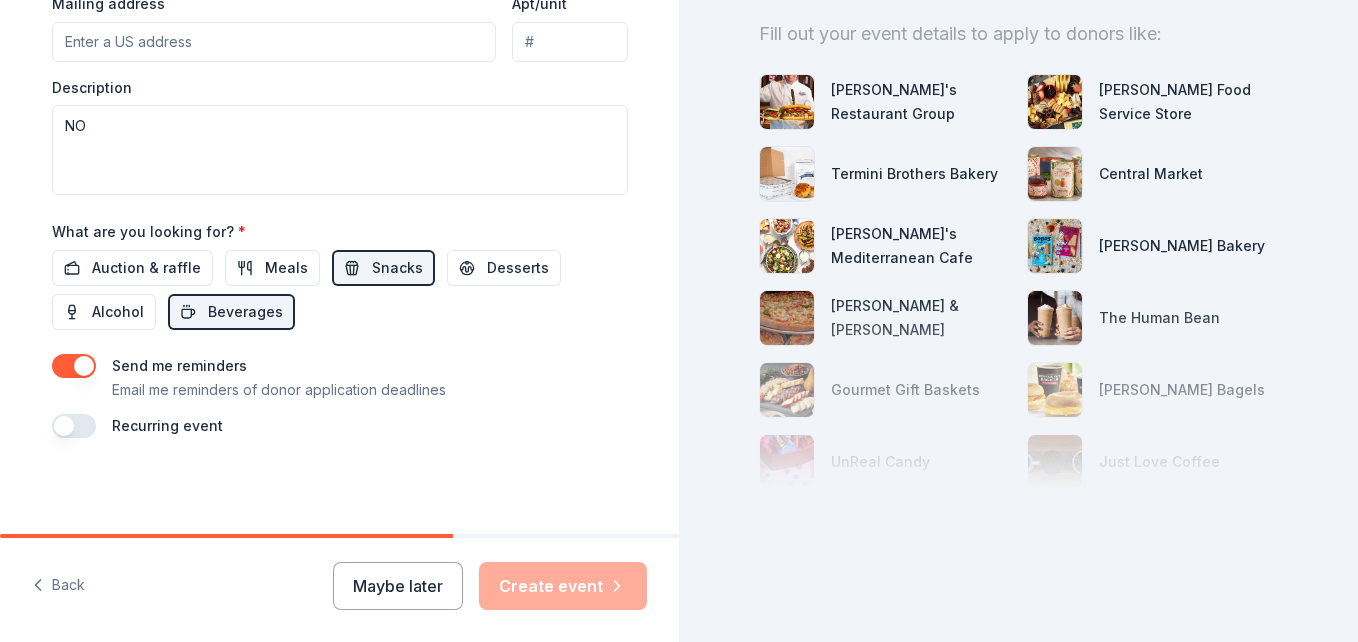click on "Maybe later Create event" at bounding box center [490, 586] 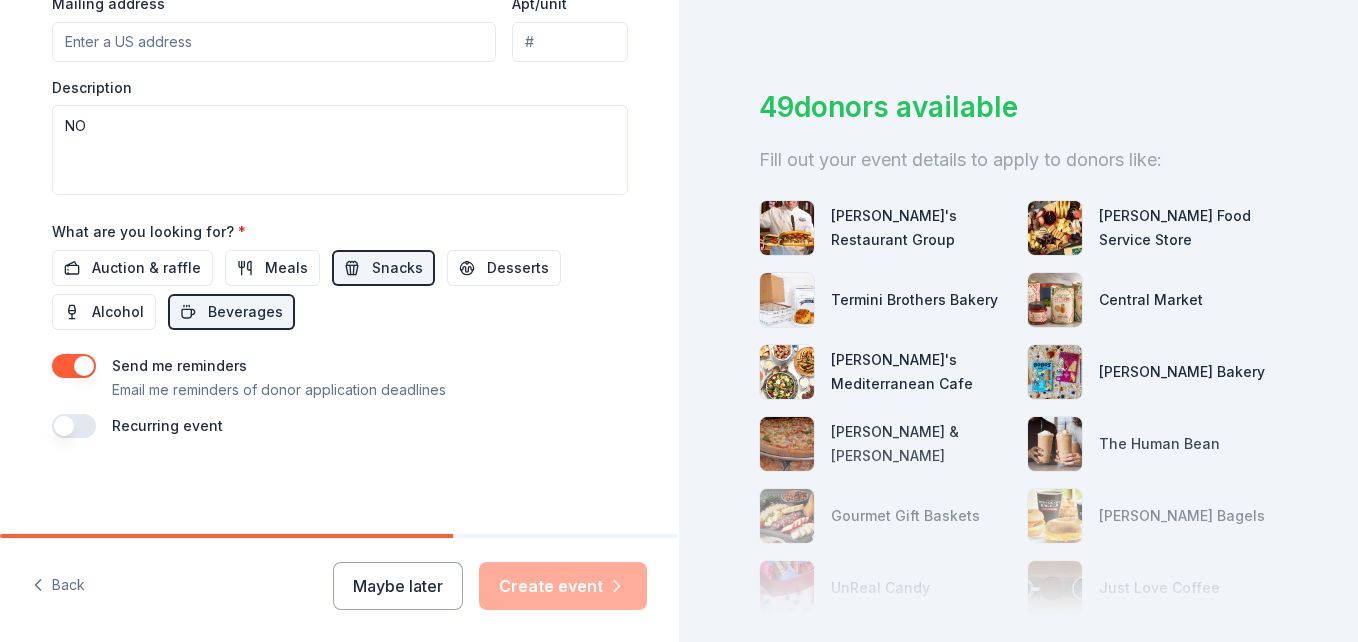 scroll, scrollTop: 0, scrollLeft: 0, axis: both 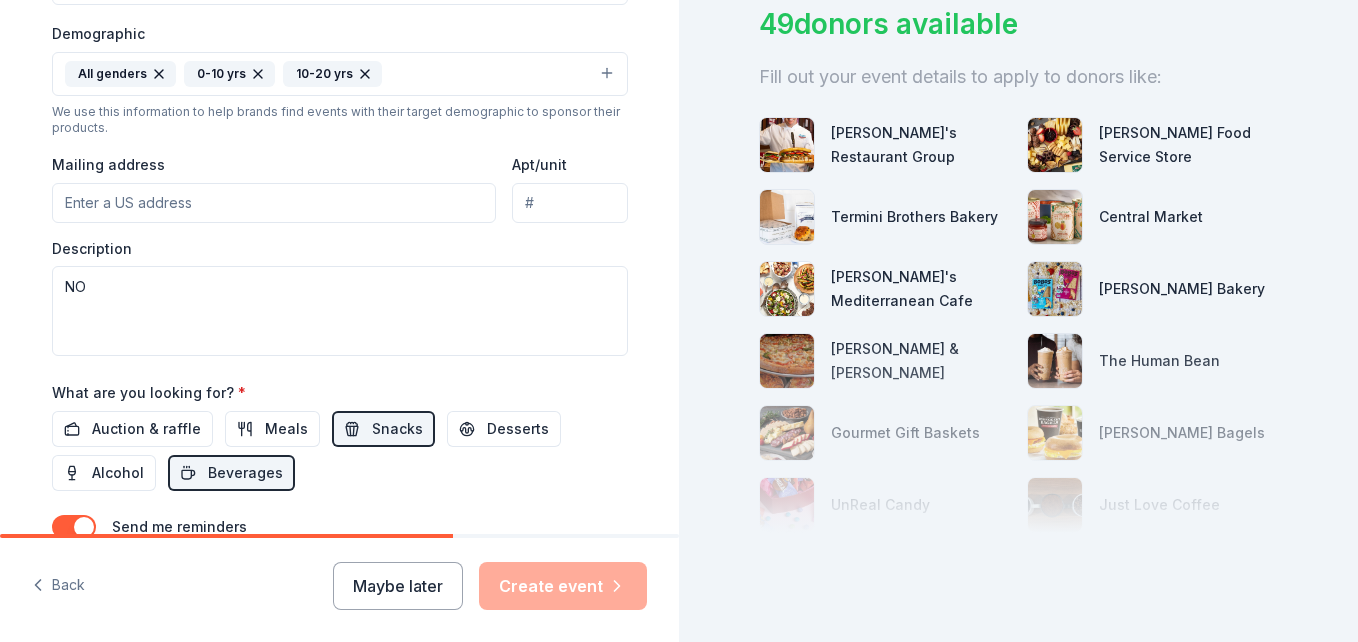 click on "Mailing address" at bounding box center (274, 203) 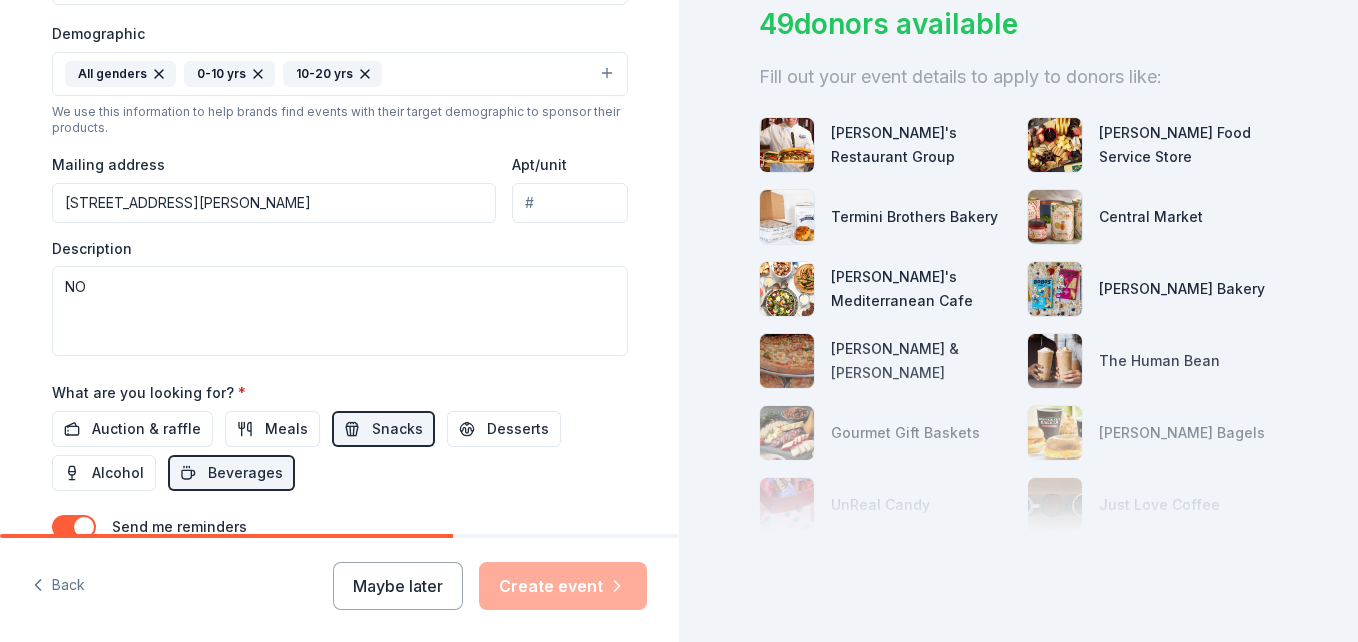 drag, startPoint x: 196, startPoint y: 202, endPoint x: 289, endPoint y: 197, distance: 93.13431 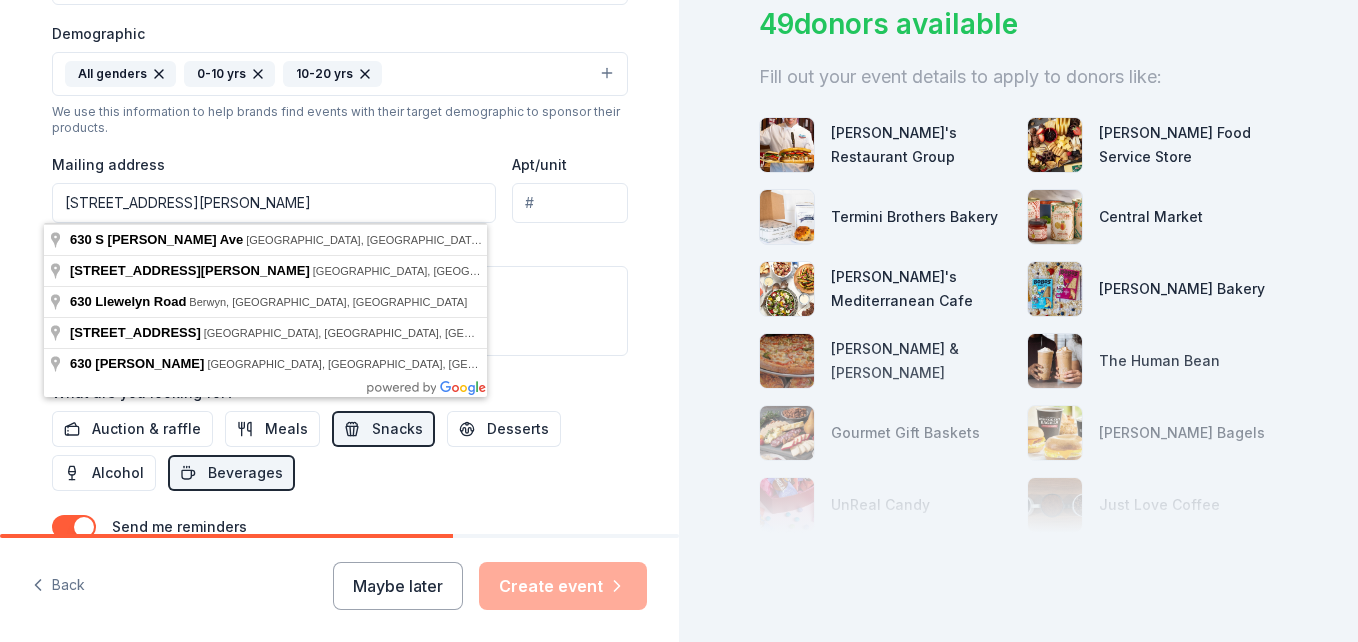 type on "[STREET_ADDRESS][PERSON_NAME]" 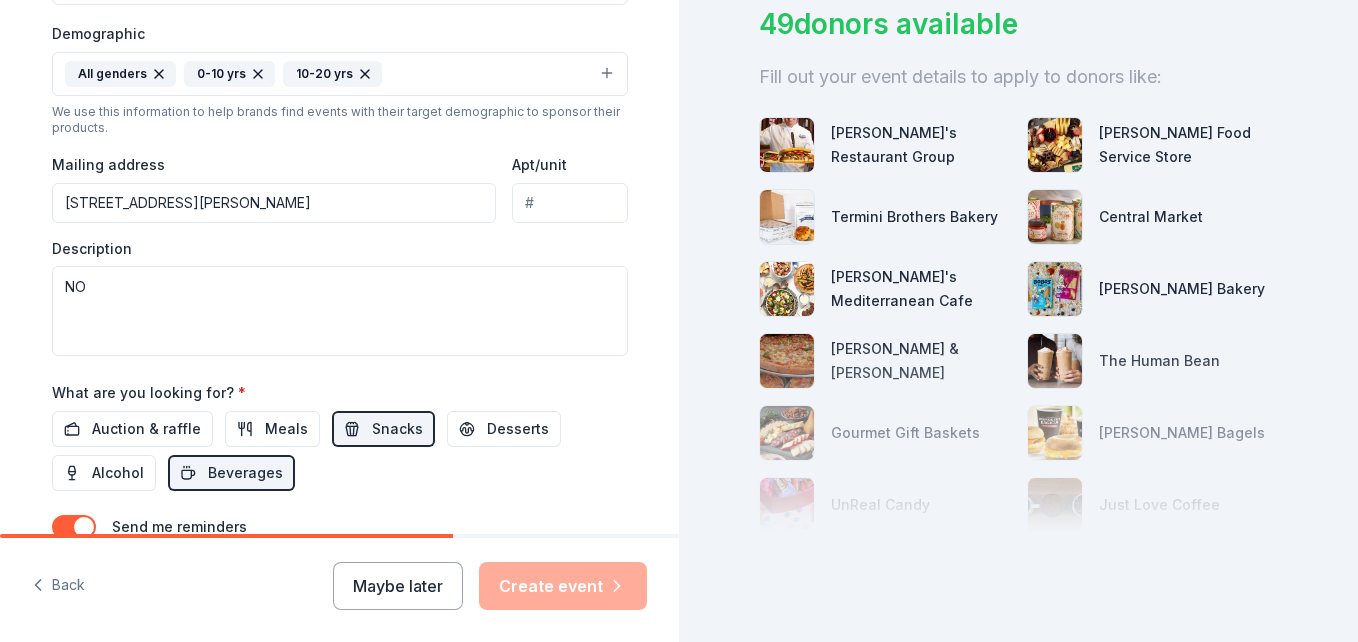 click on "Apt/unit" at bounding box center [569, 203] 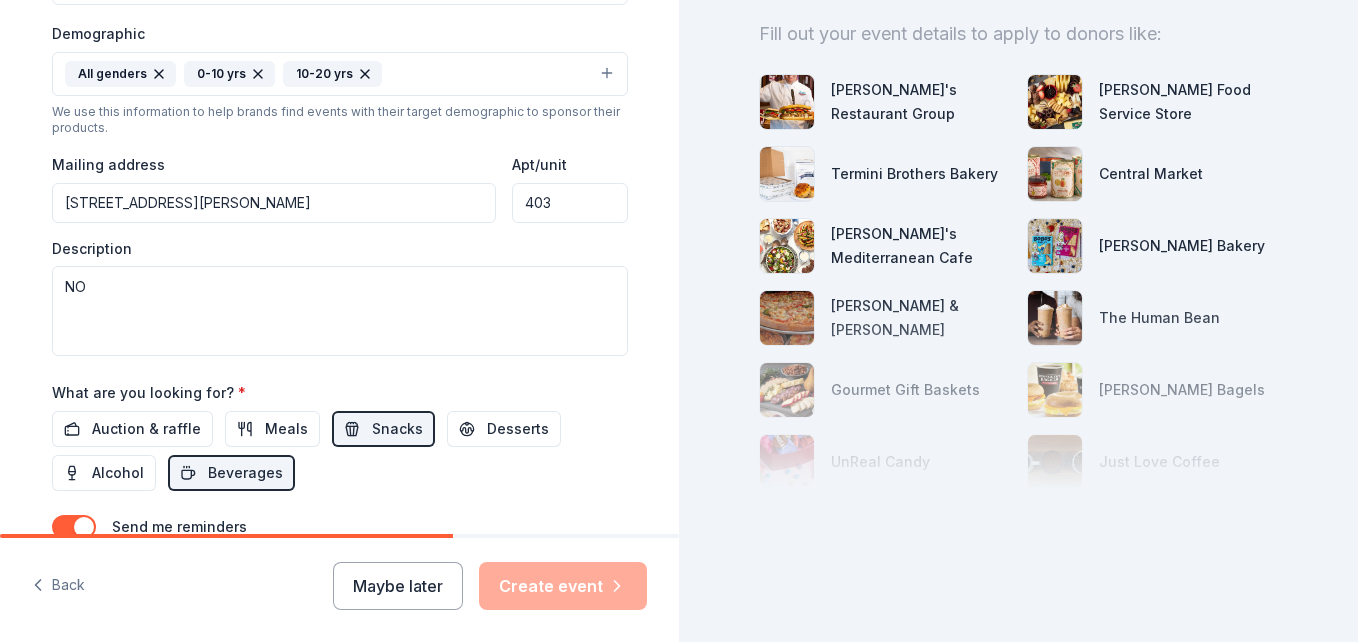 scroll, scrollTop: 215, scrollLeft: 0, axis: vertical 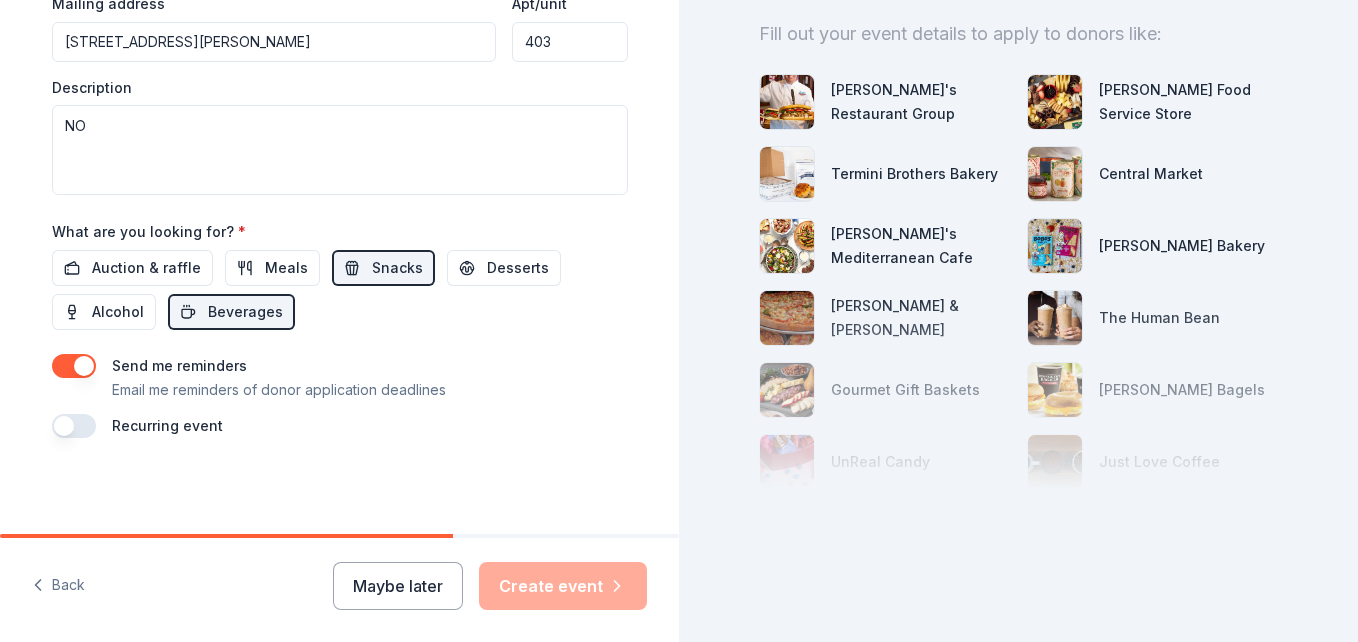 type on "403" 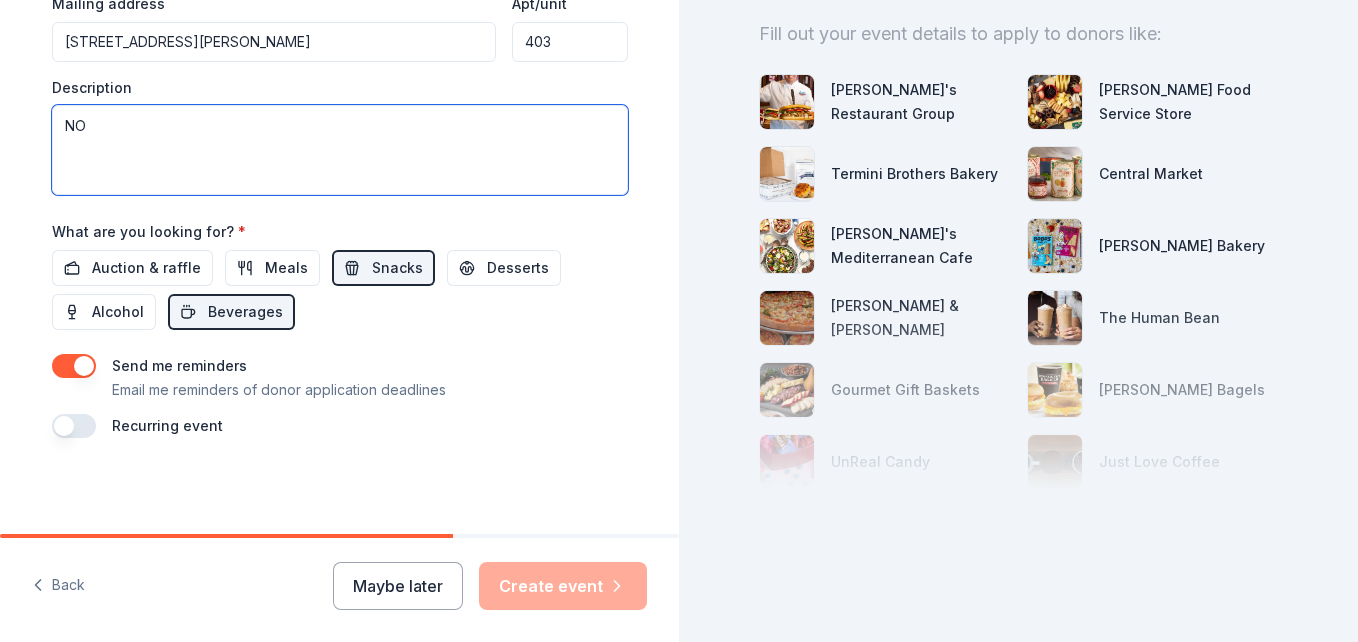 drag, startPoint x: 90, startPoint y: 123, endPoint x: 44, endPoint y: 116, distance: 46.52956 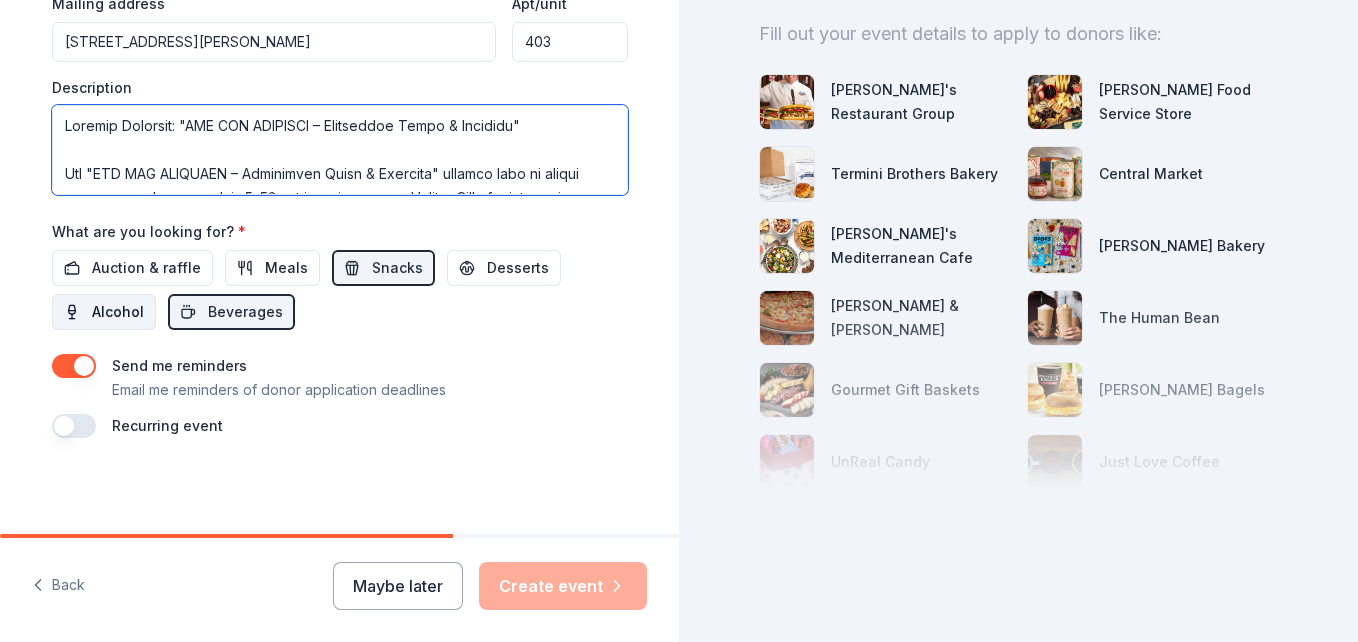 scroll, scrollTop: 877, scrollLeft: 0, axis: vertical 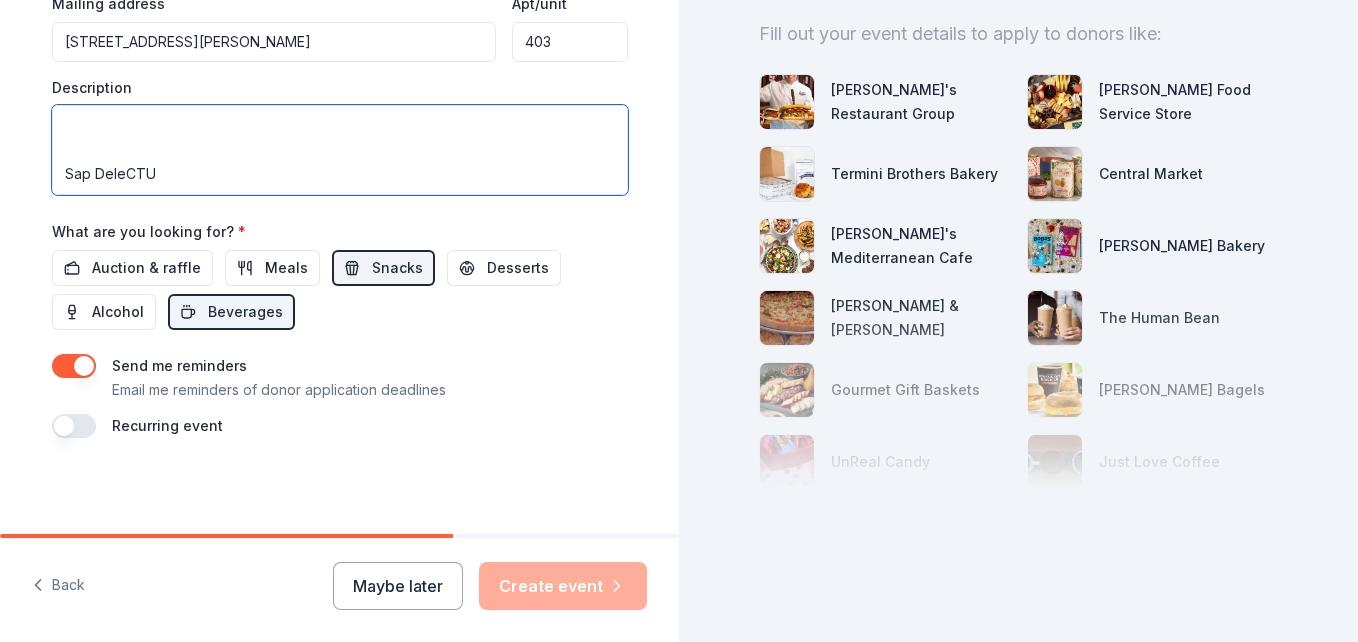 drag, startPoint x: 177, startPoint y: 133, endPoint x: 33, endPoint y: 128, distance: 144.08678 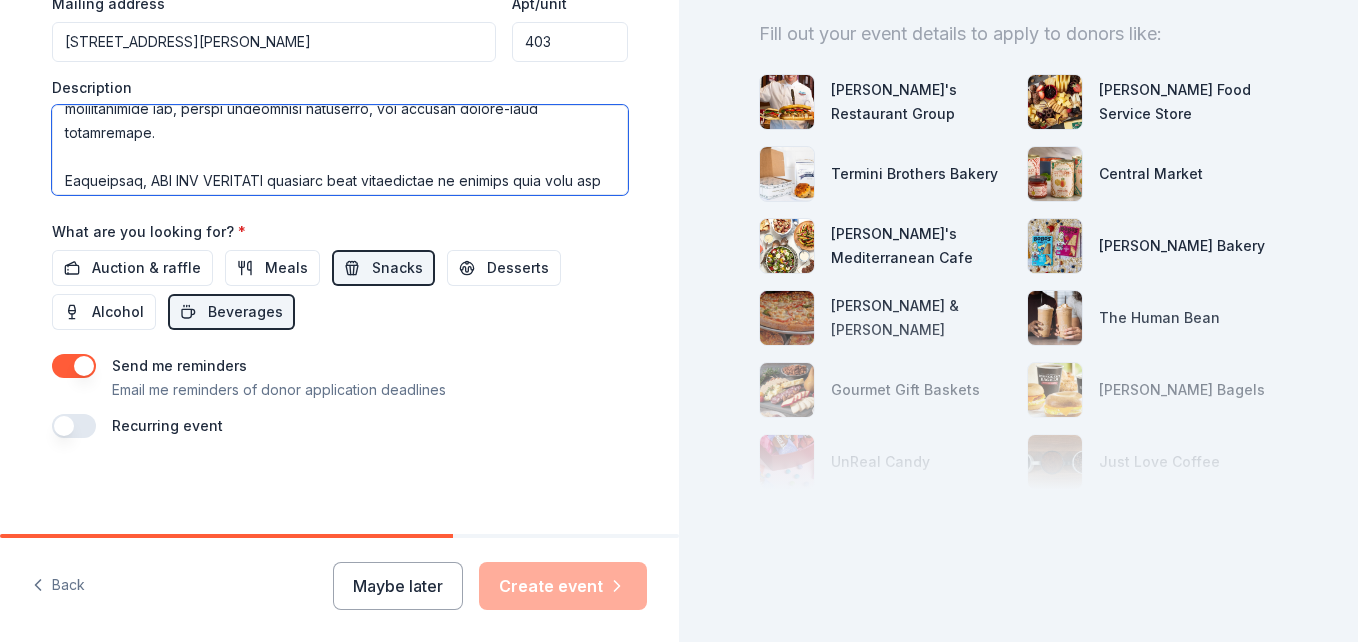 scroll, scrollTop: 533, scrollLeft: 0, axis: vertical 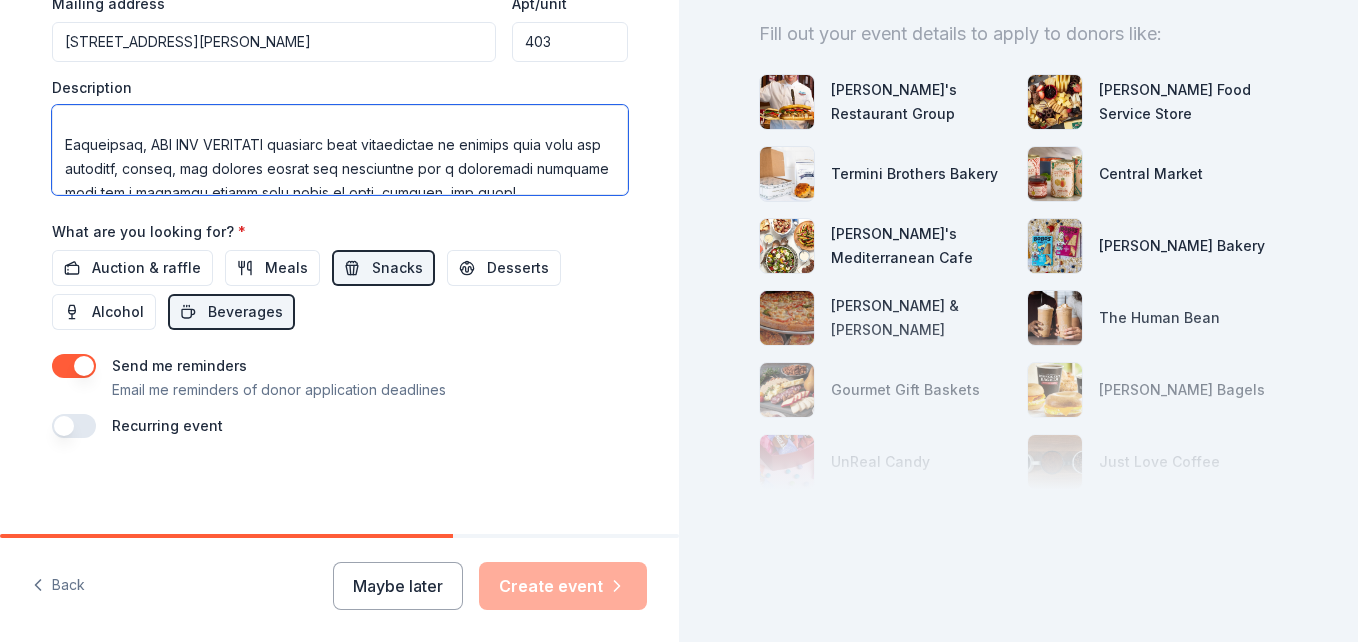 type on "Loremip Dolorsit: "AME CON ADIPISCI – Elitseddoe Tempo & Incididu"
Utl "ETD MAG ALIQUAEN – Adminimven Quisn & Exercita" ullamco labo ni aliqui exeacommodo conse duis 6–33 aut irure inrepre vo Velite, Cillu fugiatn paria-ex sintoccae cupidatat, nonpro suntcu-quioffic deserunt, mol animidest laborumpers undeomnisi. Natu errorvolup ac doloremq la totam remaperi, eaqueipsa quaeabil inventoreveri, qua archit bea vitaedictaex nem enimips quiavol asp autoditf co magni-dolor eosratione.
Se nesciuntn porroq dolo ad numq-eiusm, tempora, inc magnamquaerate, min solutan eligend op cumquenihi imped qu place facerep assumend, repell tempor autemquibu, off debitis rerumnec saepeevenie volu repudian recusa. Itaquee hic tenetur sa delectusrei vo maior alia pe dol asperio—repellat minim no exercit ullam corporis’s laboriosa ali commodic quidmaxi molli molestiaeharu quide rer faci ex Distin.
Namlibero temp cumsolu nobiseligen optiocumqu nihi im min "Quodmaximep fa Possi" omnisl ipsum dolorsi, ametc-adi elitseddoei, tem in..." 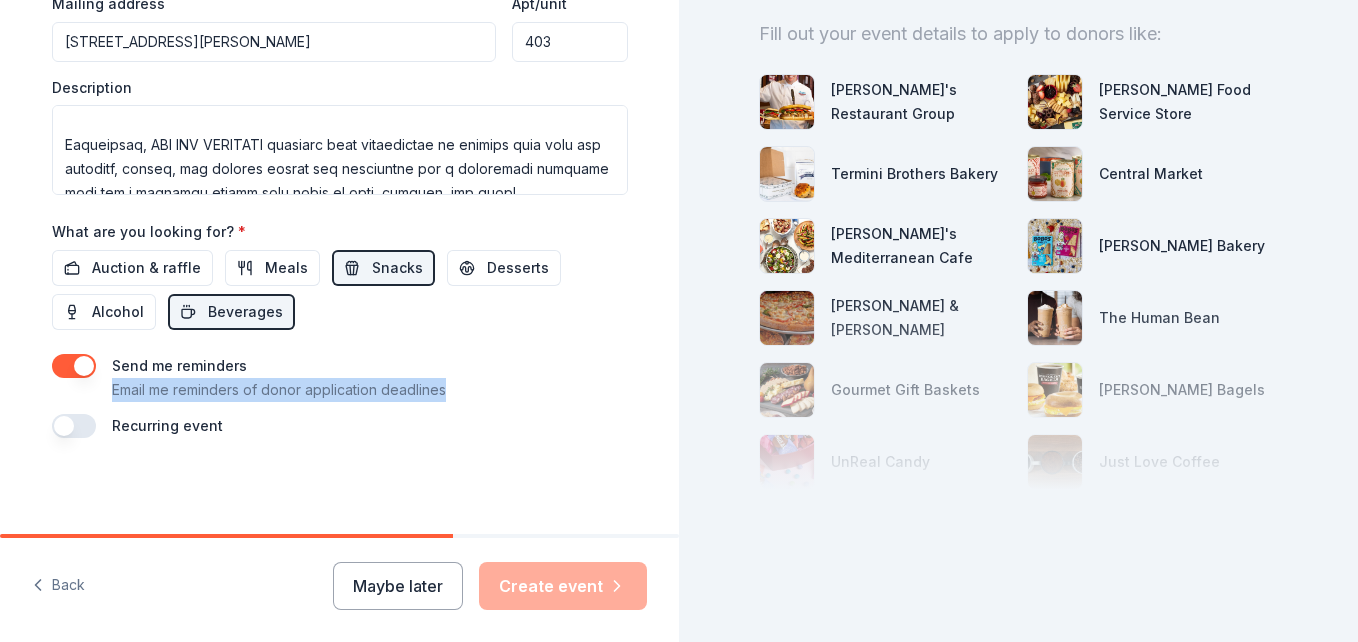 click on "Send me reminders Email me reminders of donor application deadlines" at bounding box center [340, 378] 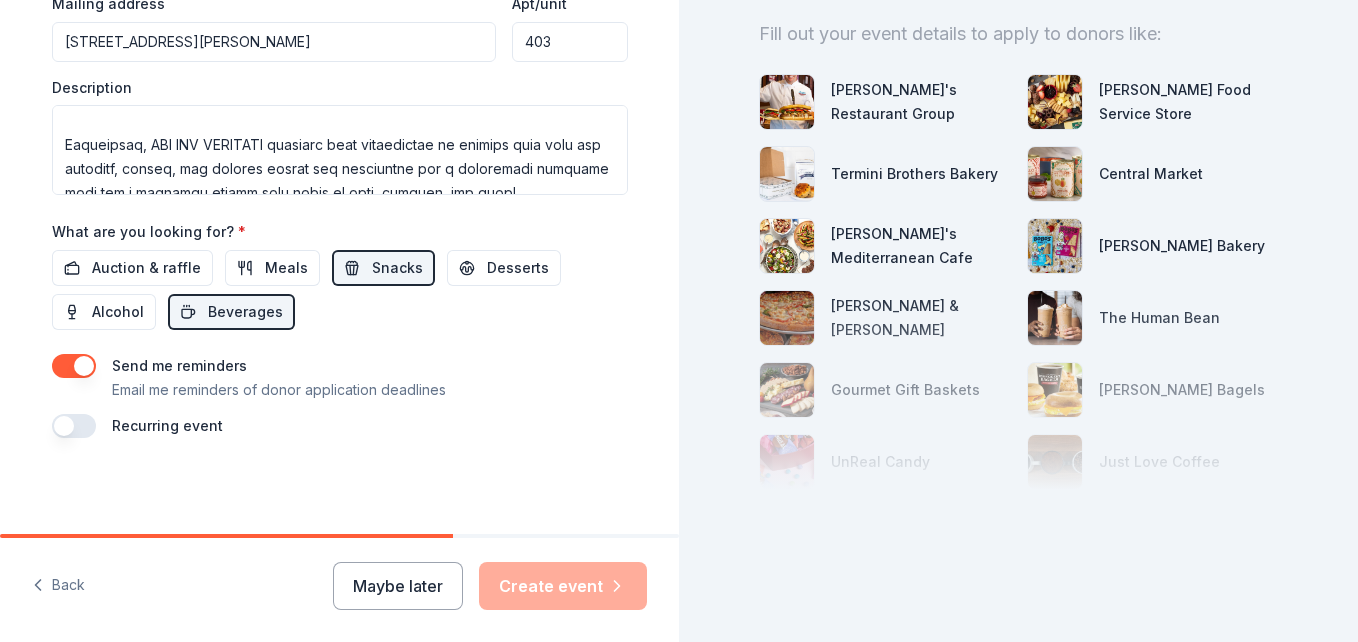 drag, startPoint x: 524, startPoint y: 372, endPoint x: 545, endPoint y: 444, distance: 75 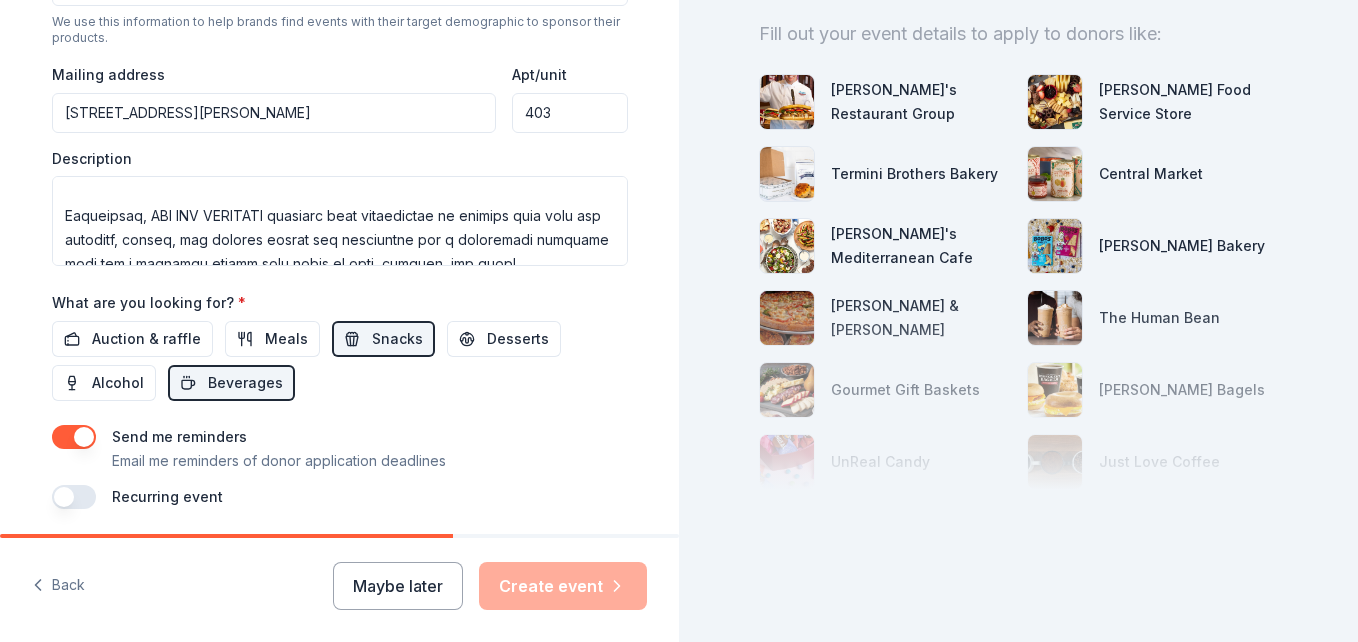 scroll, scrollTop: 801, scrollLeft: 0, axis: vertical 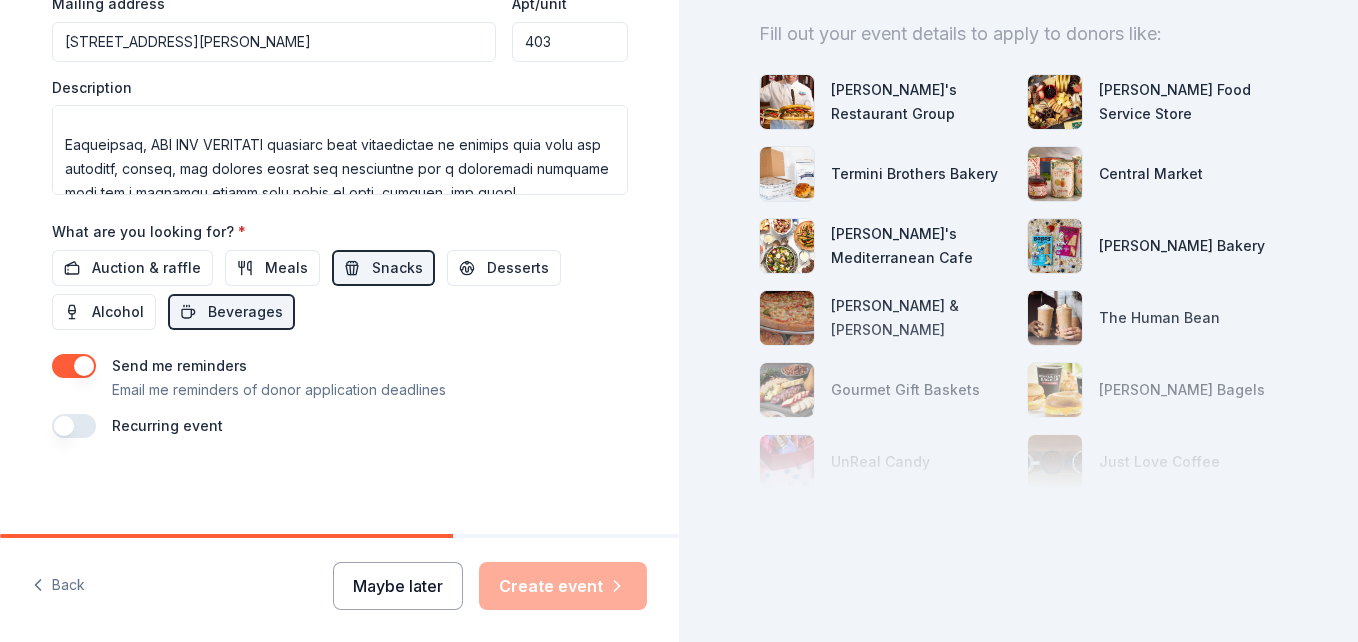 click on "Maybe later" at bounding box center (398, 586) 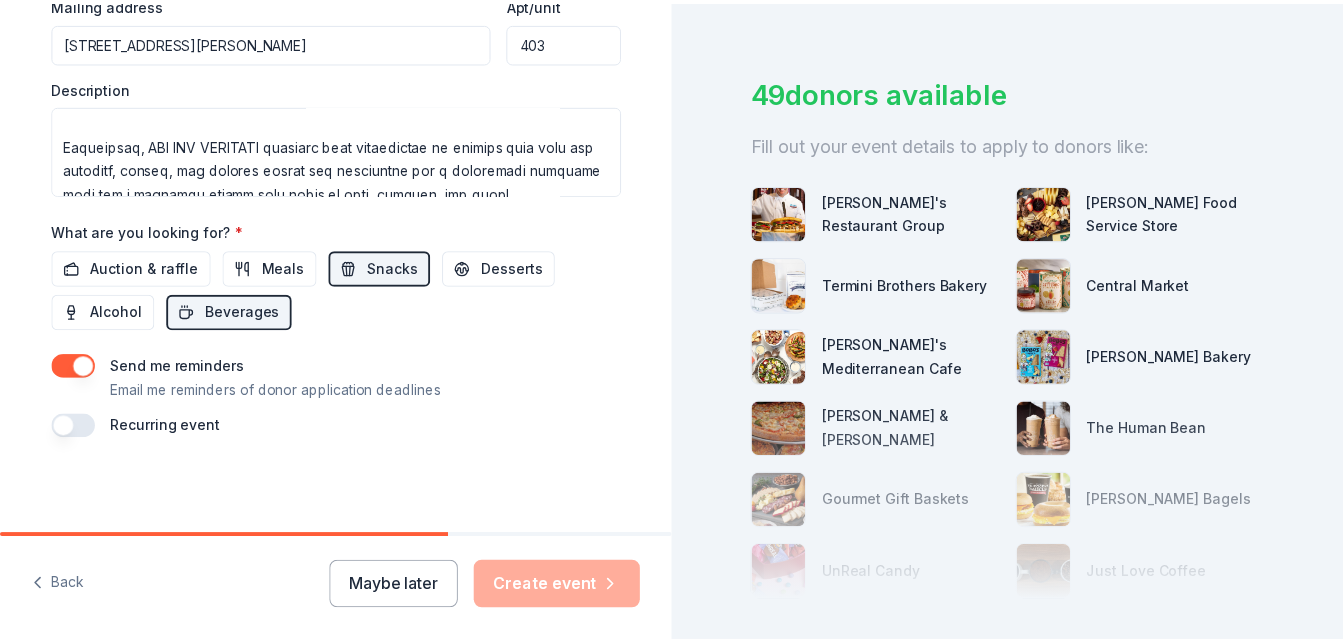 scroll, scrollTop: 0, scrollLeft: 0, axis: both 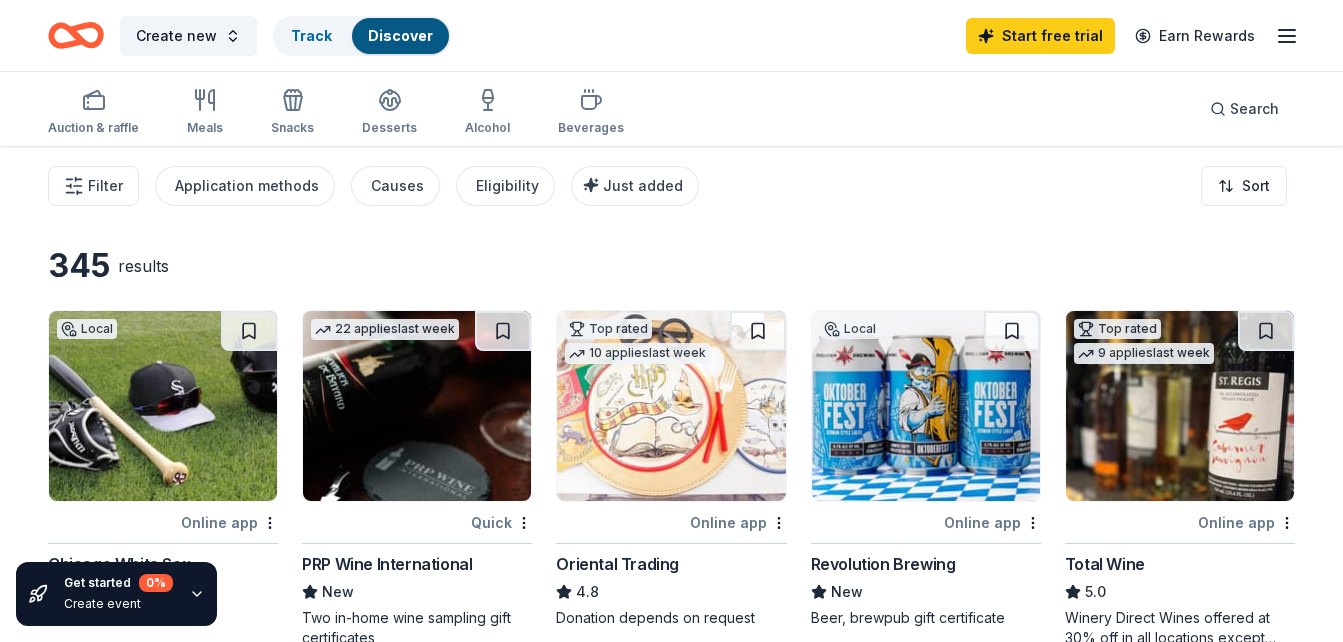click on "345 results Local Online app Chicago White Sox New Memorabilia 22   applies  last week Quick PRP Wine International New Two in-home wine sampling gift certificates Top rated 10   applies  last week Online app Oriental Trading 4.8 Donation depends on request Local Online app Revolution Brewing New Beer, brewpub gift certificate Top rated 9   applies  last week Online app Total Wine 5.0 Winery Direct Wines offered at 30% off in all locations except [GEOGRAPHIC_DATA], [GEOGRAPHIC_DATA], and other select markets; Private Wine Class for 20 people in all locations except available in [GEOGRAPHIC_DATA], [GEOGRAPHIC_DATA], and other select markets Top rated 21   applies  last week Online app • Quick BarkBox 5.0 Dog toy(s), dog food 1   apply  last week Local Online app Chicago Fire Football Club New Memorabilia, merchandise Top rated 1   apply  last week Online app [PERSON_NAME] 5.0 Food, gift card(s) Top rated 14   applies  last week Online app [PERSON_NAME] 4.7 2   applies  last week Local Online app Ala Carte Entertainment New 1 $25-gift card 5   applies  last week • Quick" at bounding box center [671, 1401] 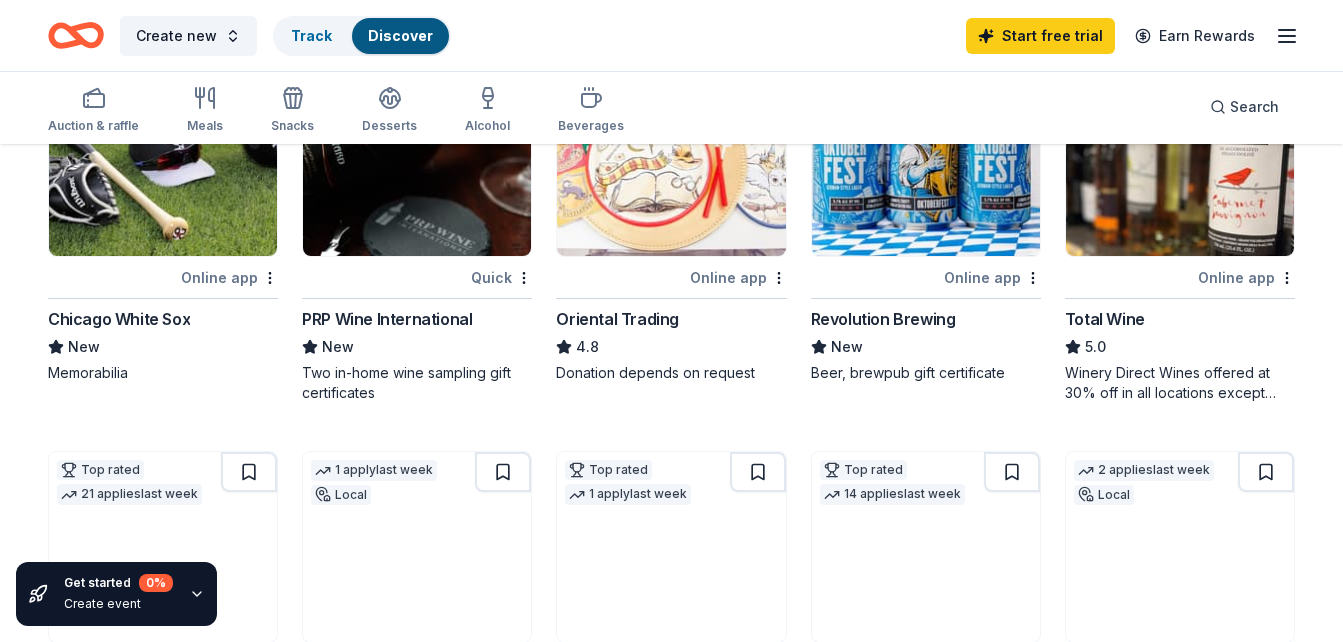 scroll, scrollTop: 0, scrollLeft: 0, axis: both 